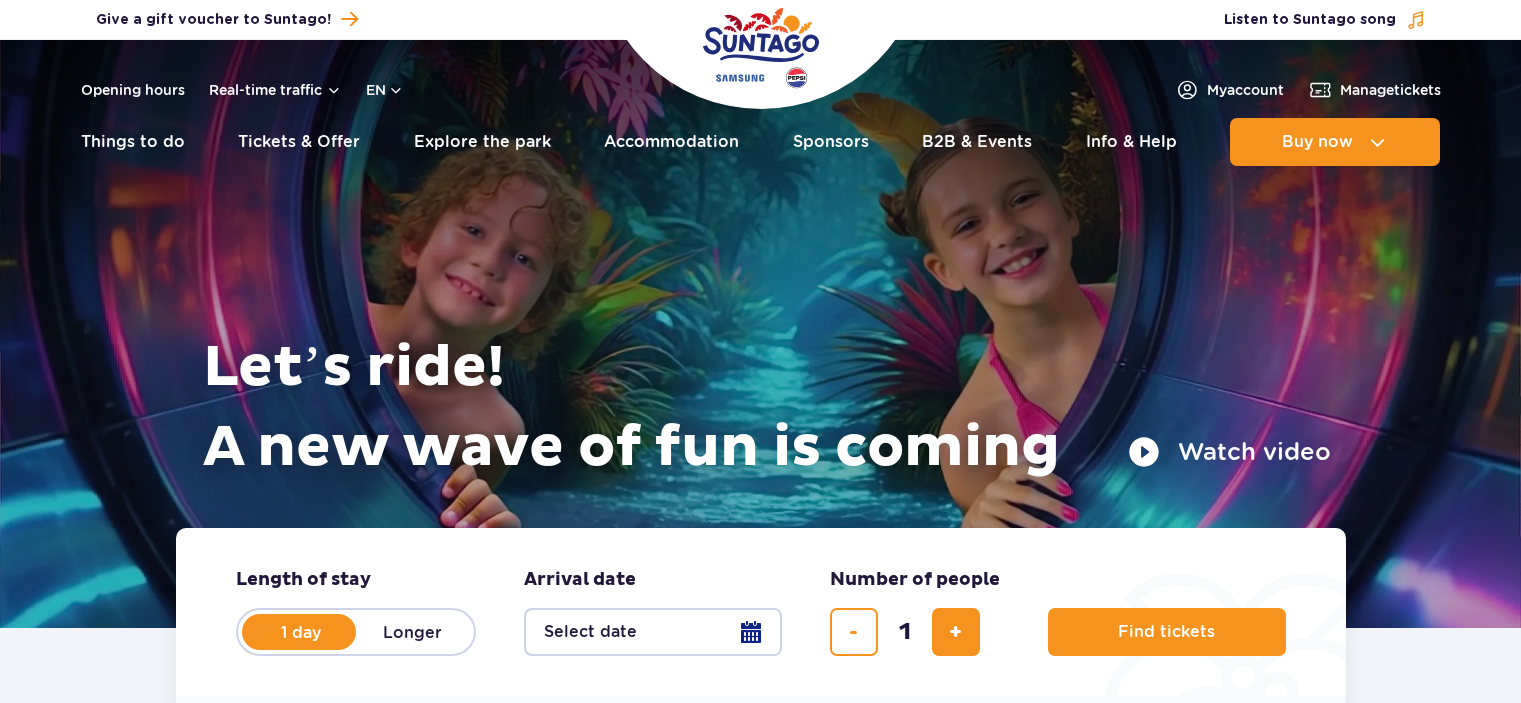 scroll, scrollTop: 0, scrollLeft: 0, axis: both 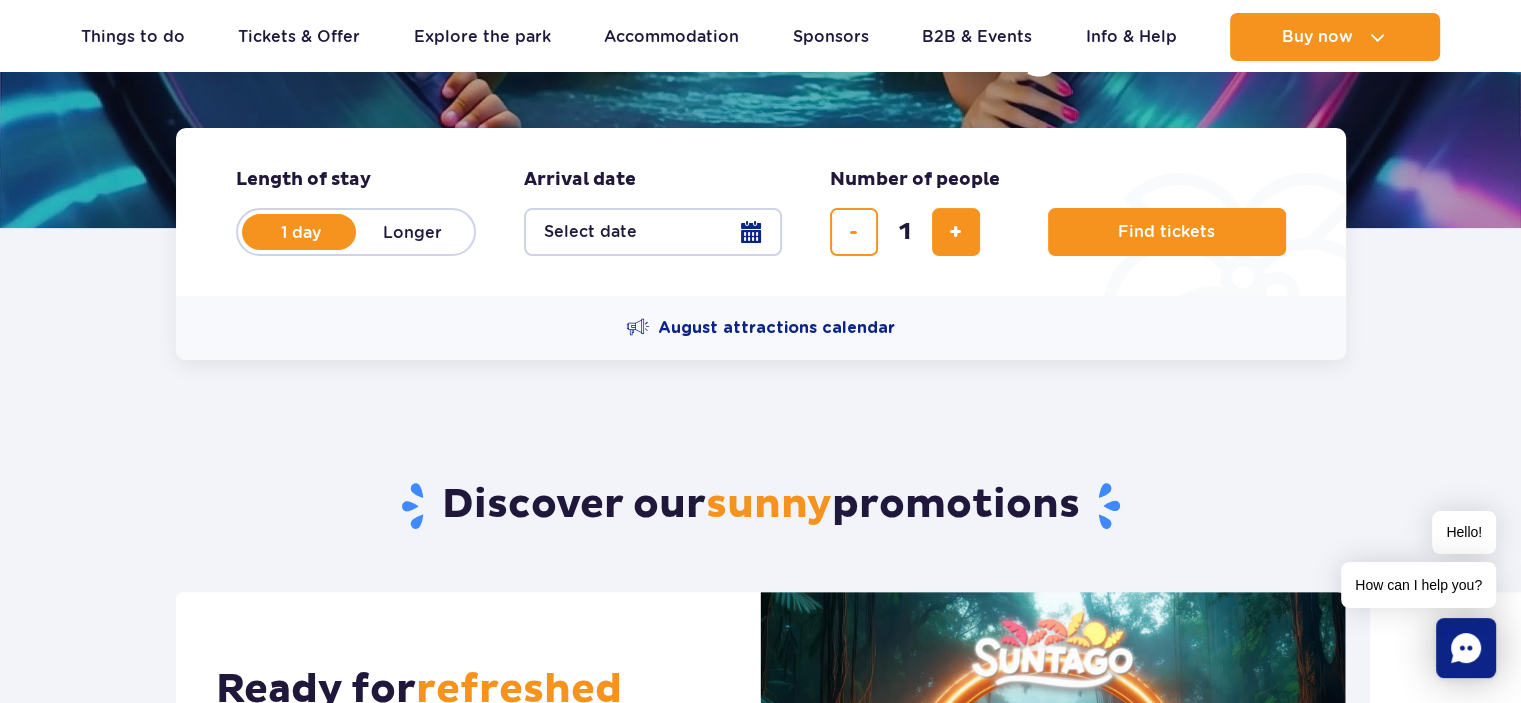 click on "Longer" at bounding box center (413, 232) 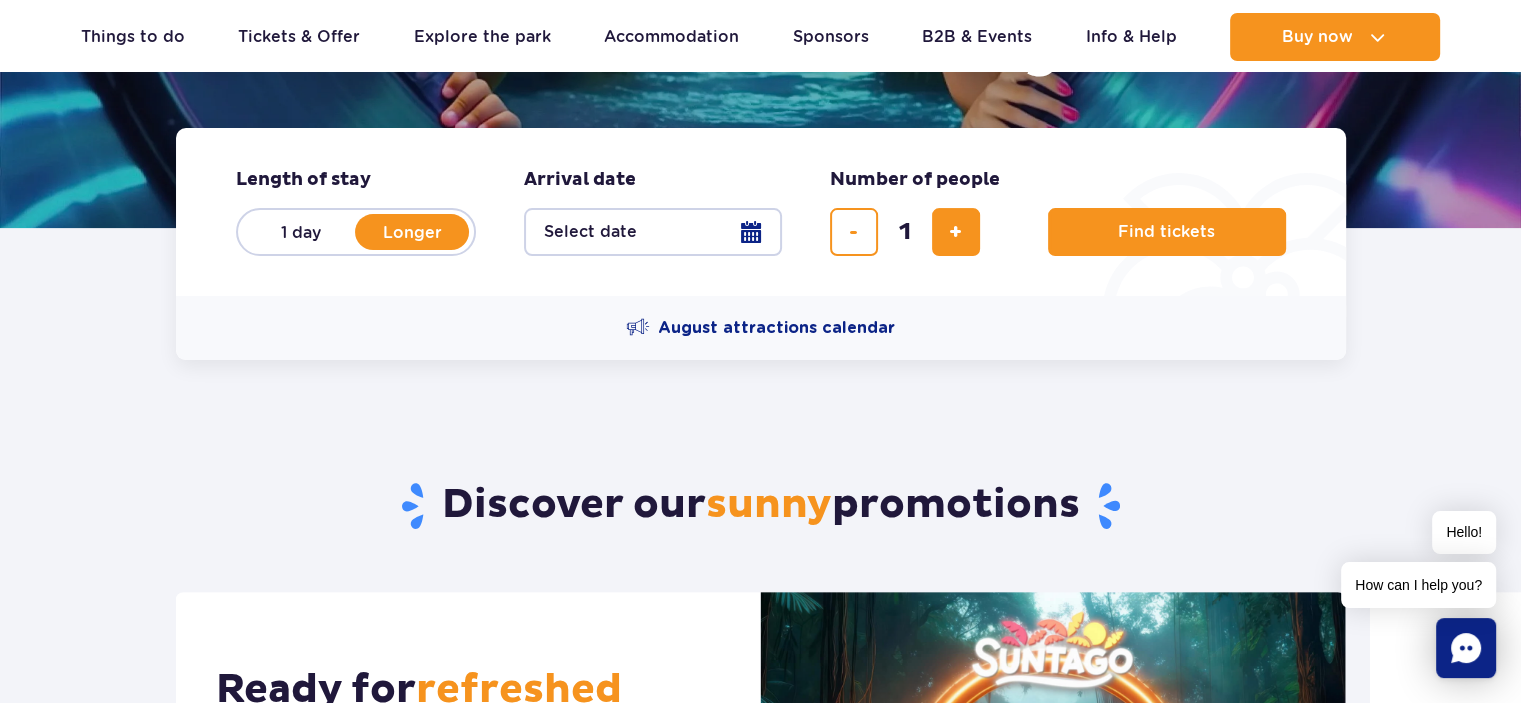 click on "Select date" at bounding box center [653, 232] 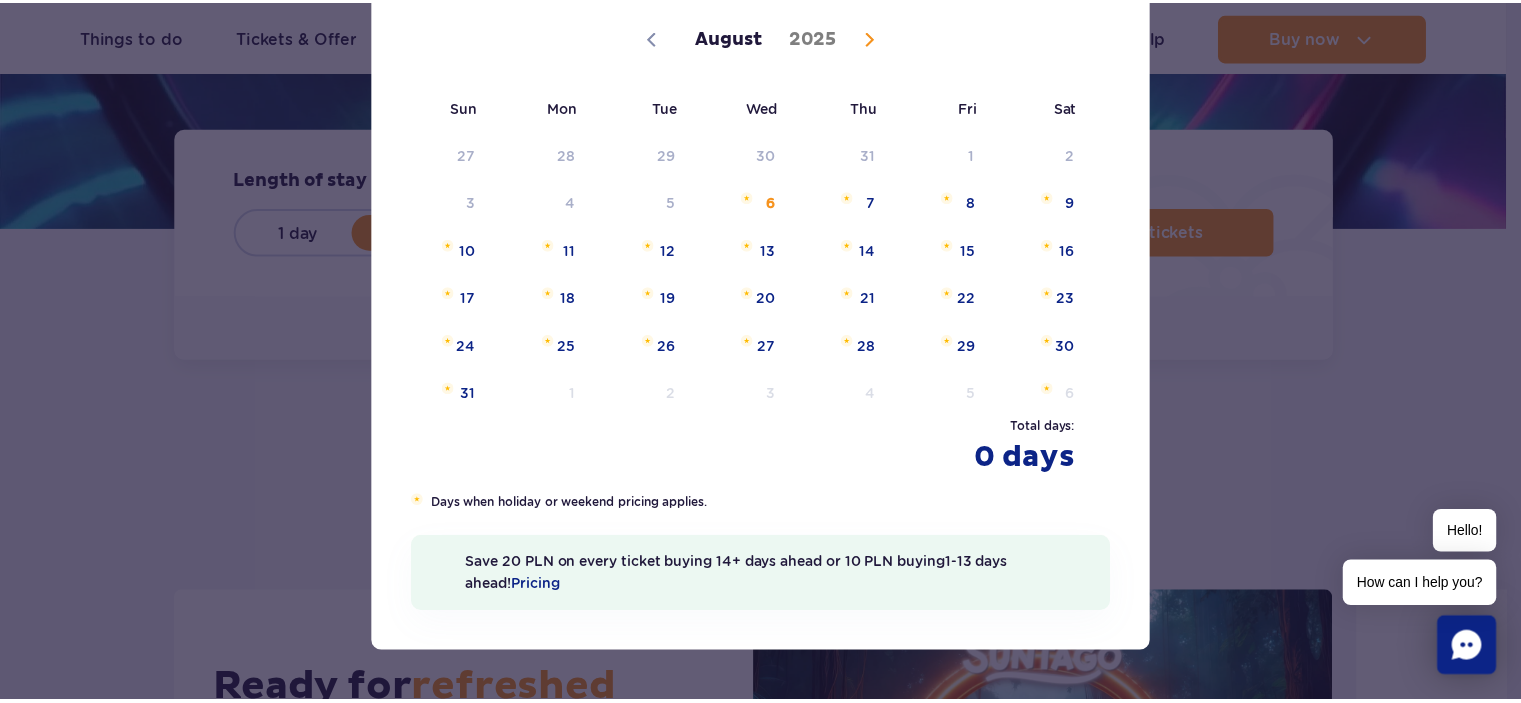 scroll, scrollTop: 87, scrollLeft: 0, axis: vertical 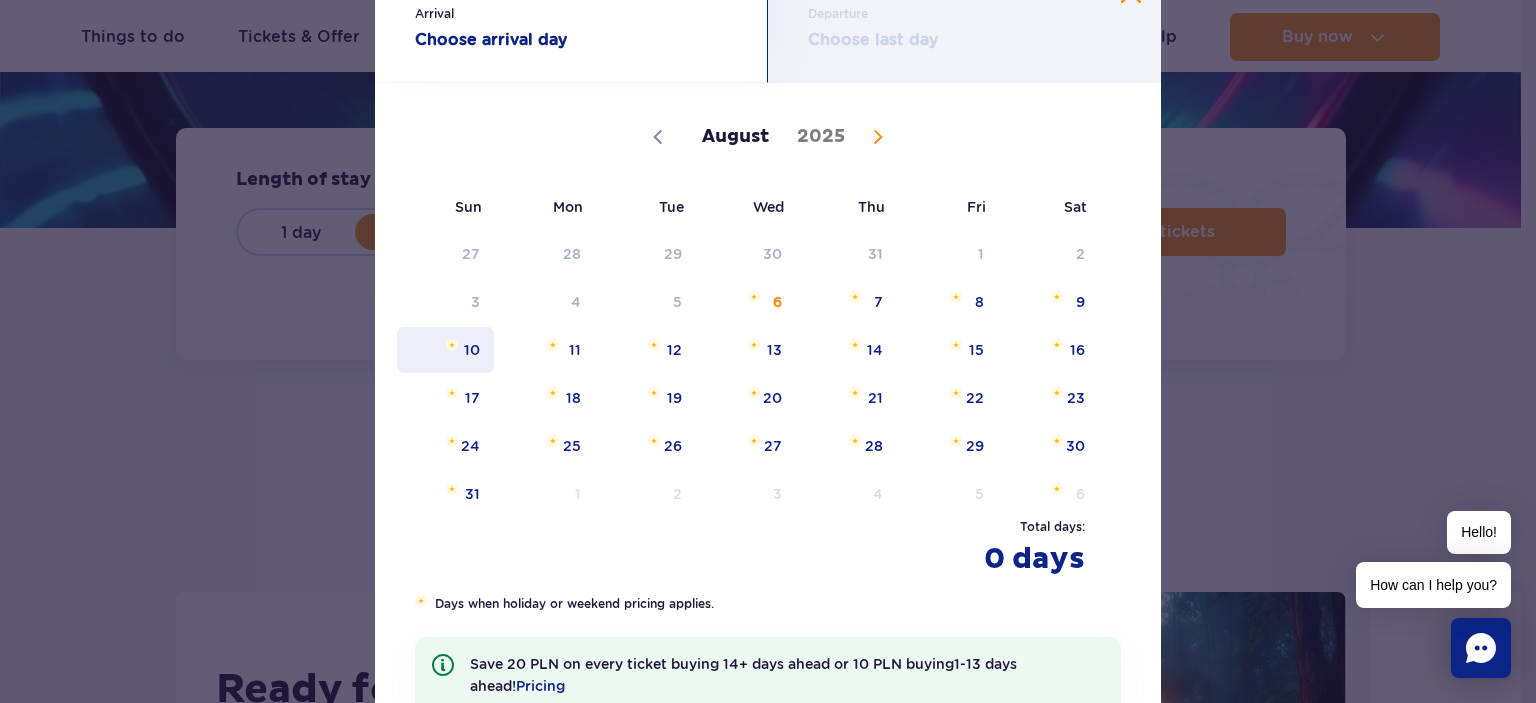 click at bounding box center (452, 345) 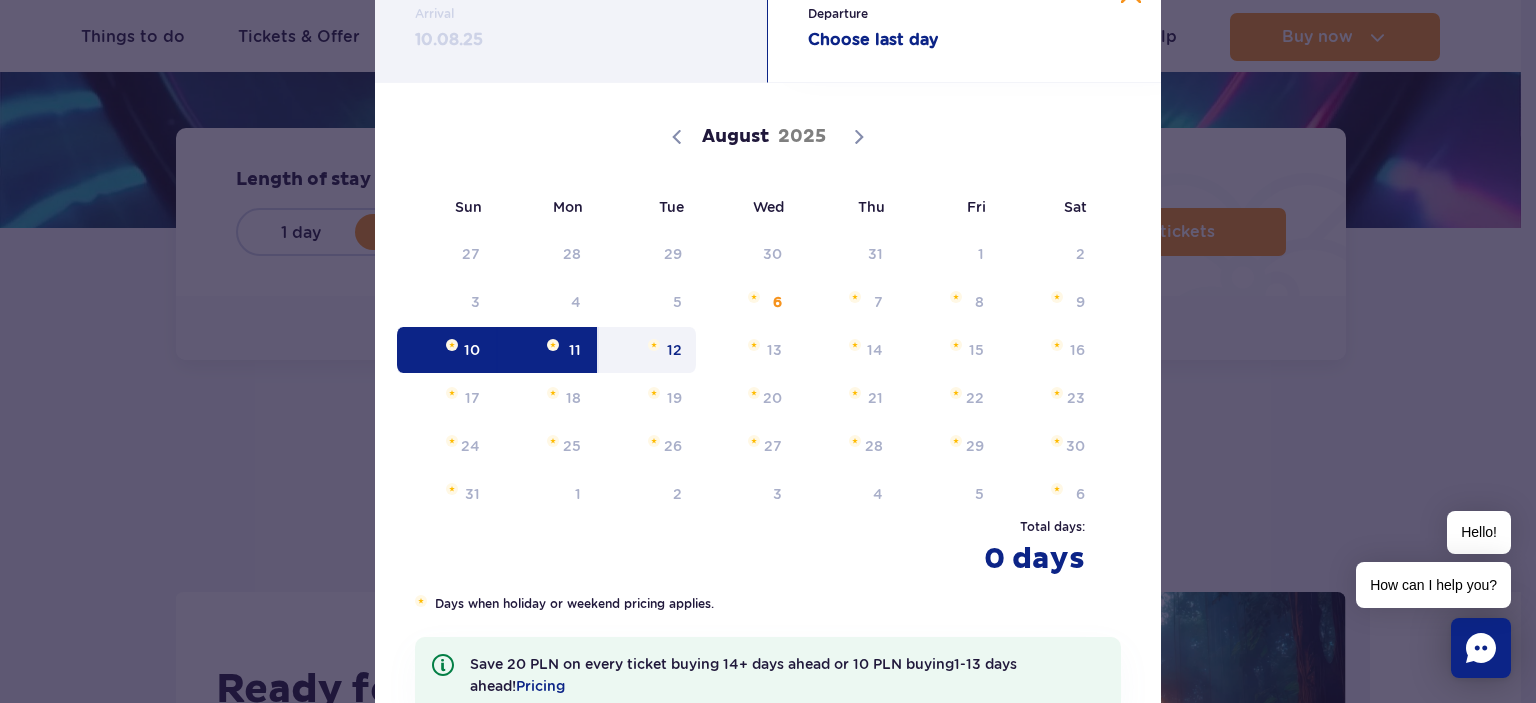 click on "12" at bounding box center (647, 350) 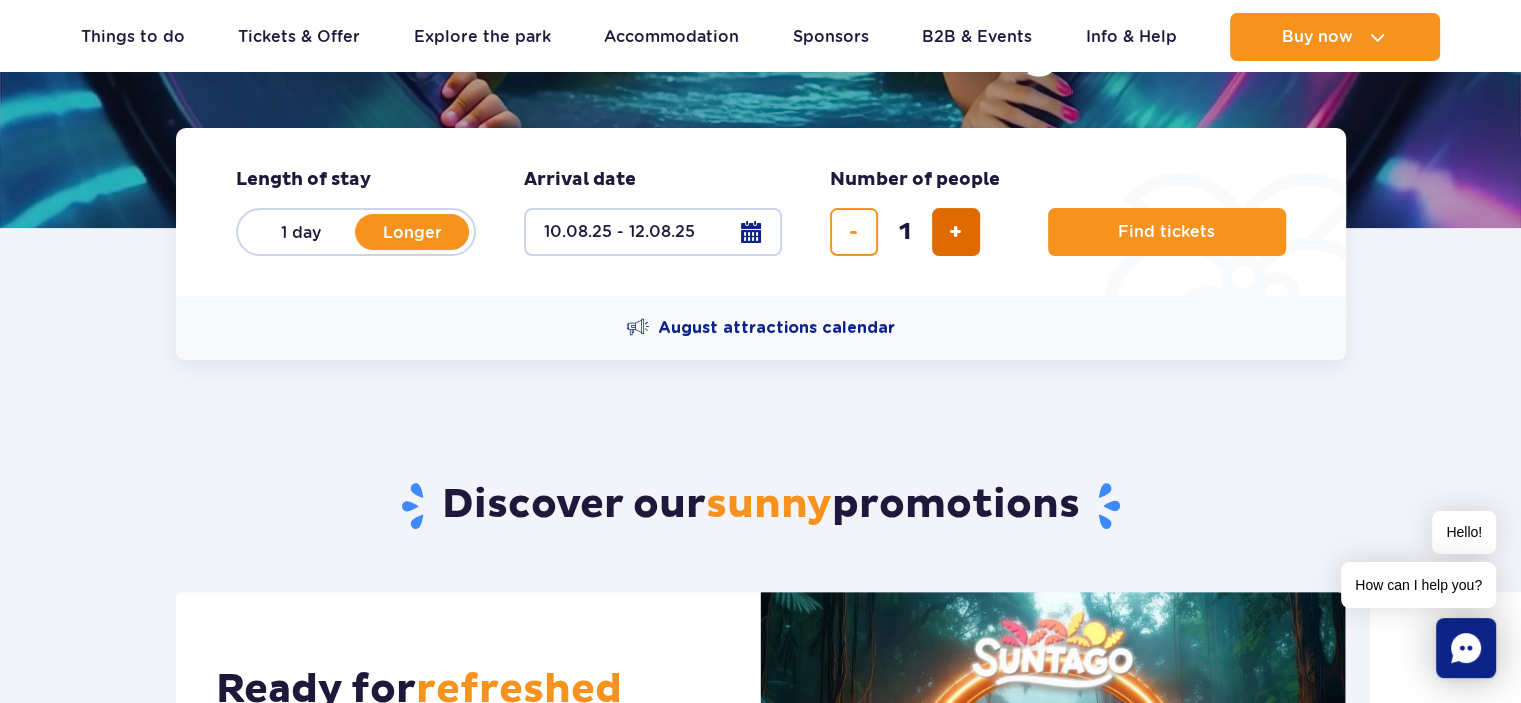 click at bounding box center (956, 232) 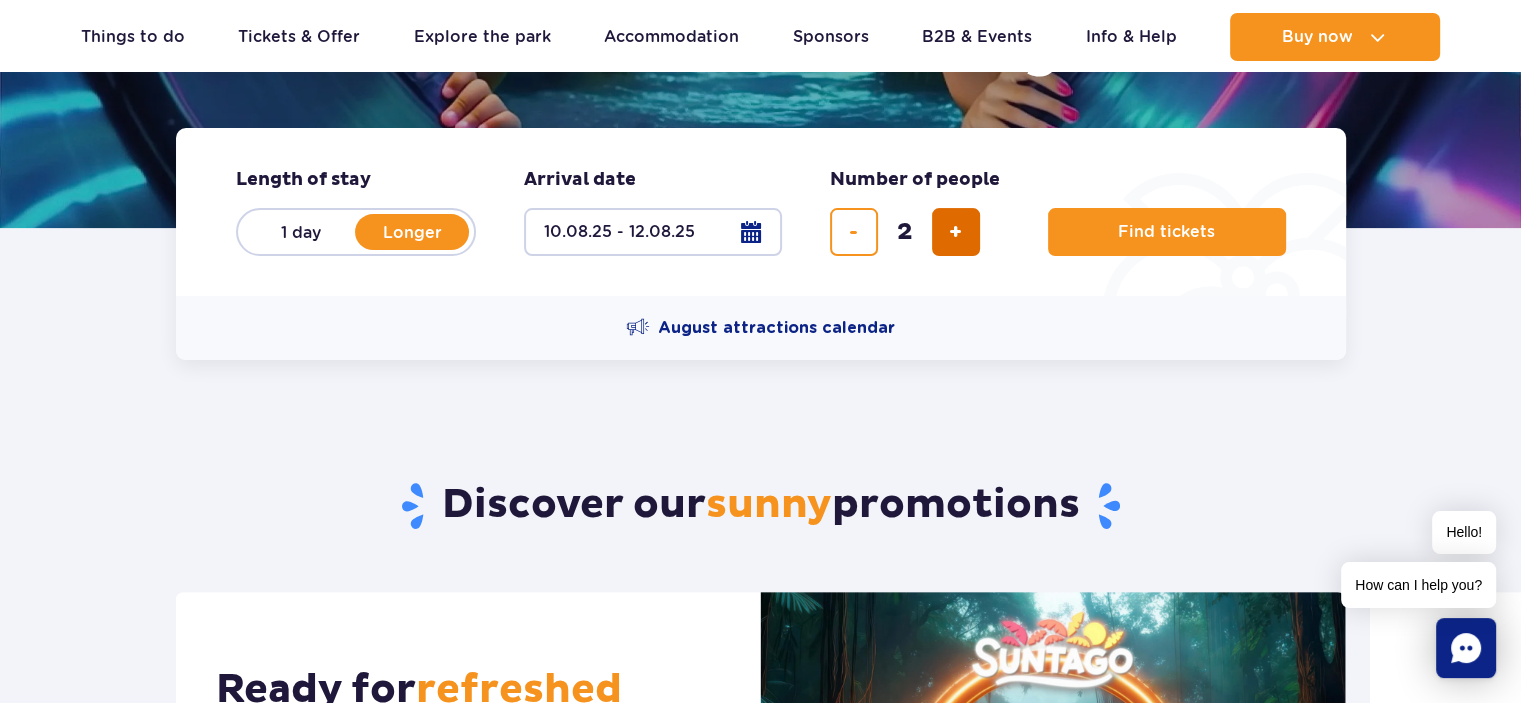 click at bounding box center (956, 232) 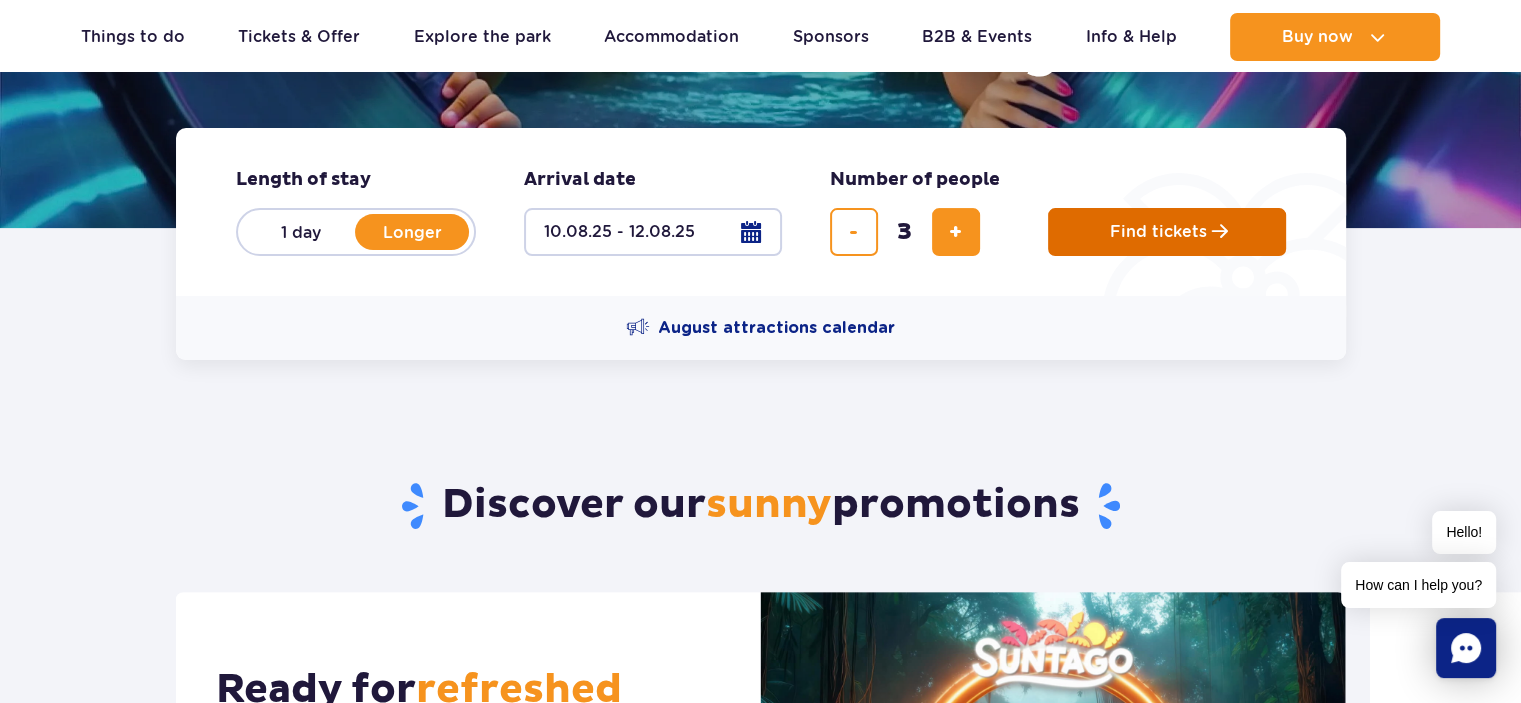click on "Find tickets" at bounding box center [1158, 232] 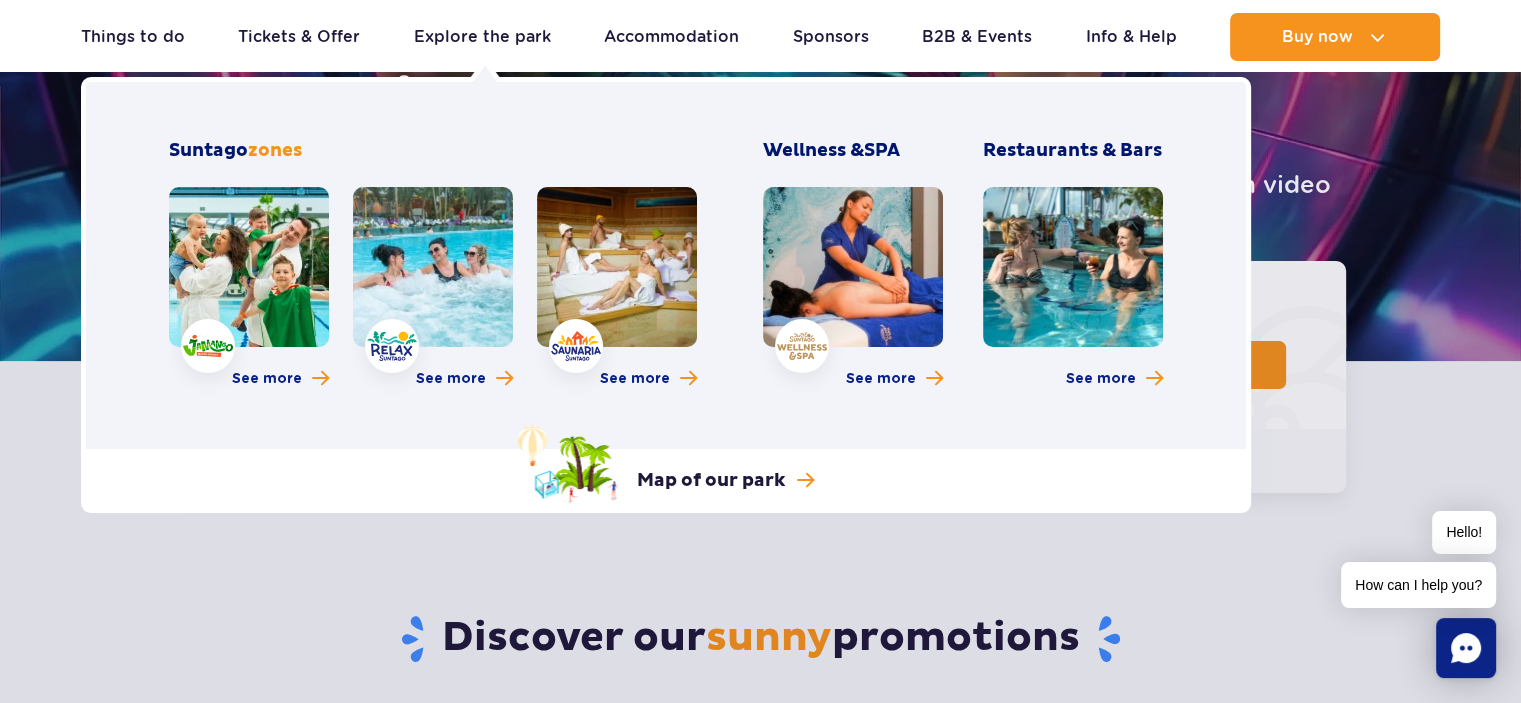 scroll, scrollTop: 0, scrollLeft: 0, axis: both 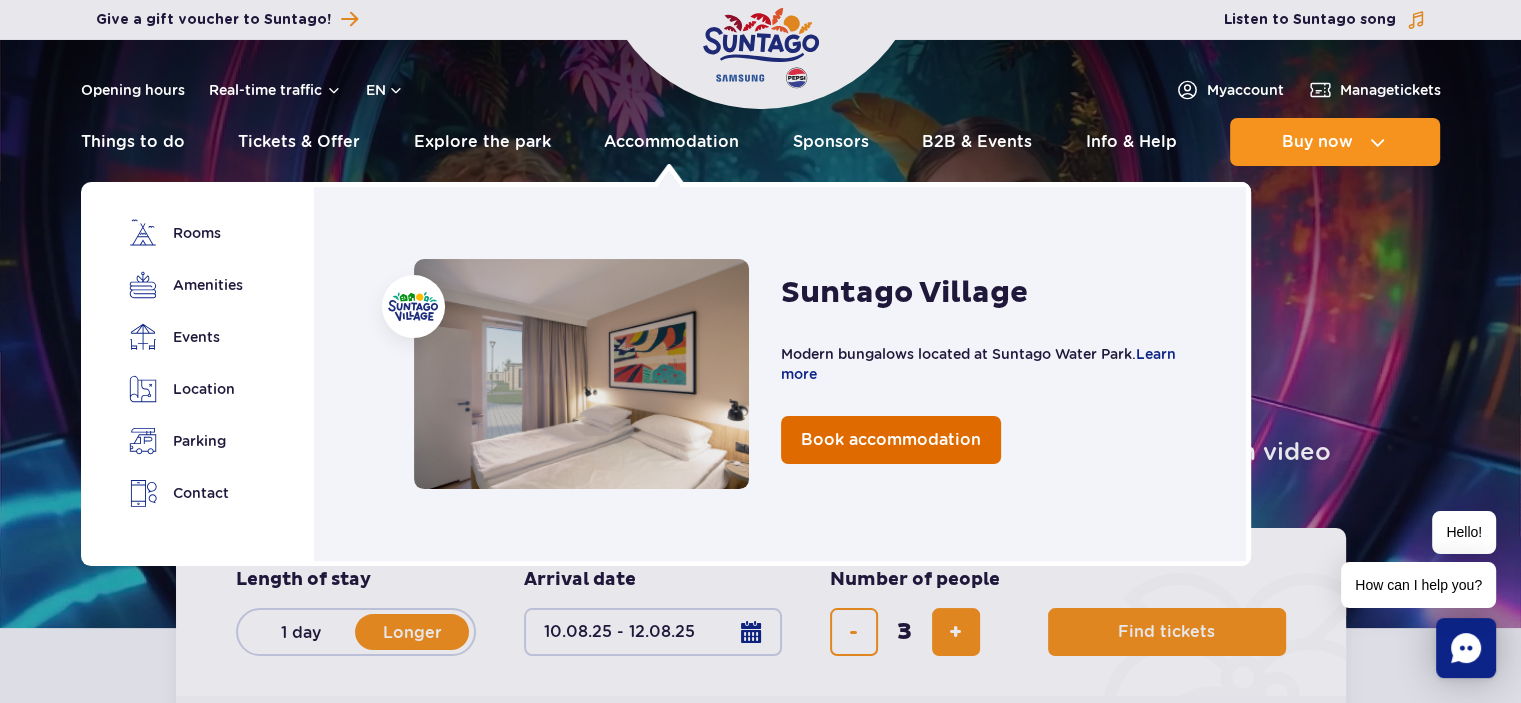 click on "Book accommodation" at bounding box center [891, 439] 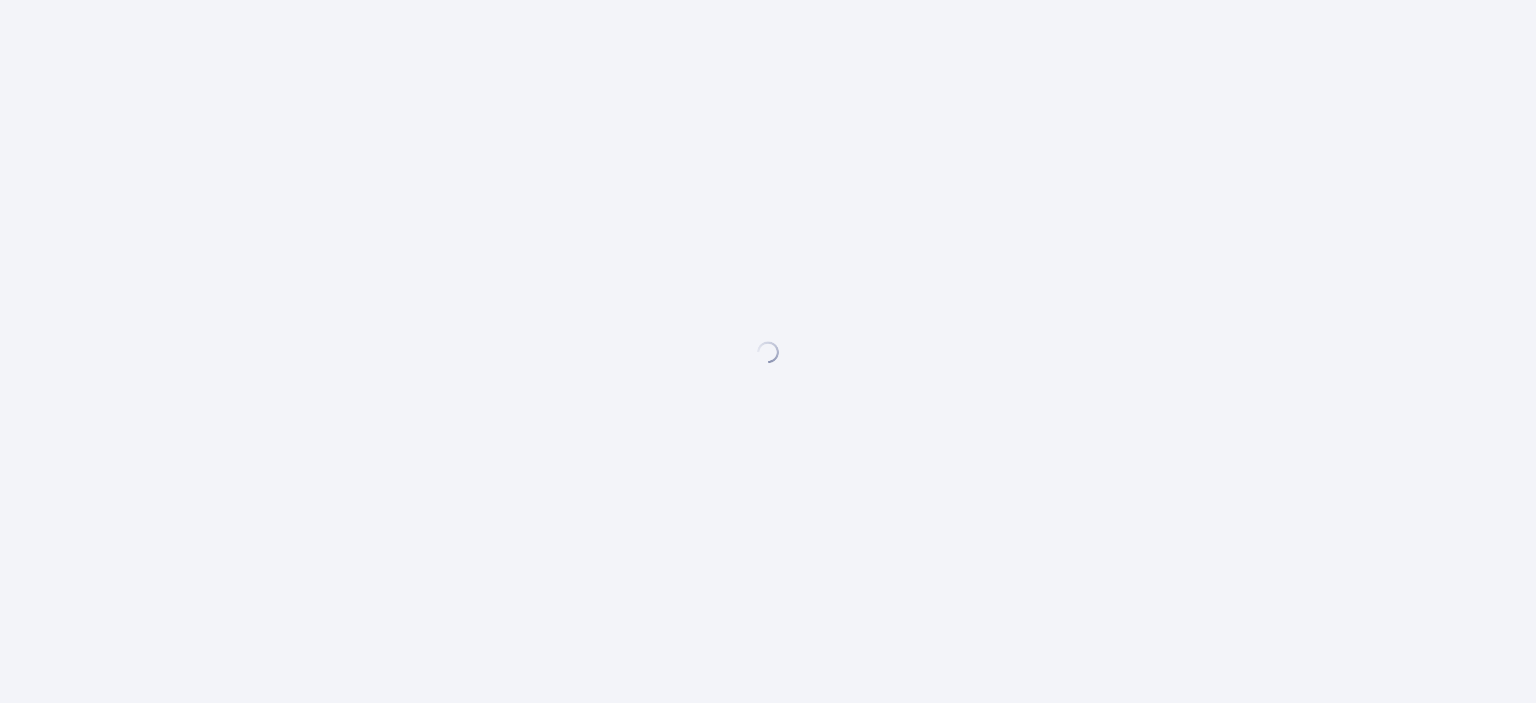 scroll, scrollTop: 0, scrollLeft: 0, axis: both 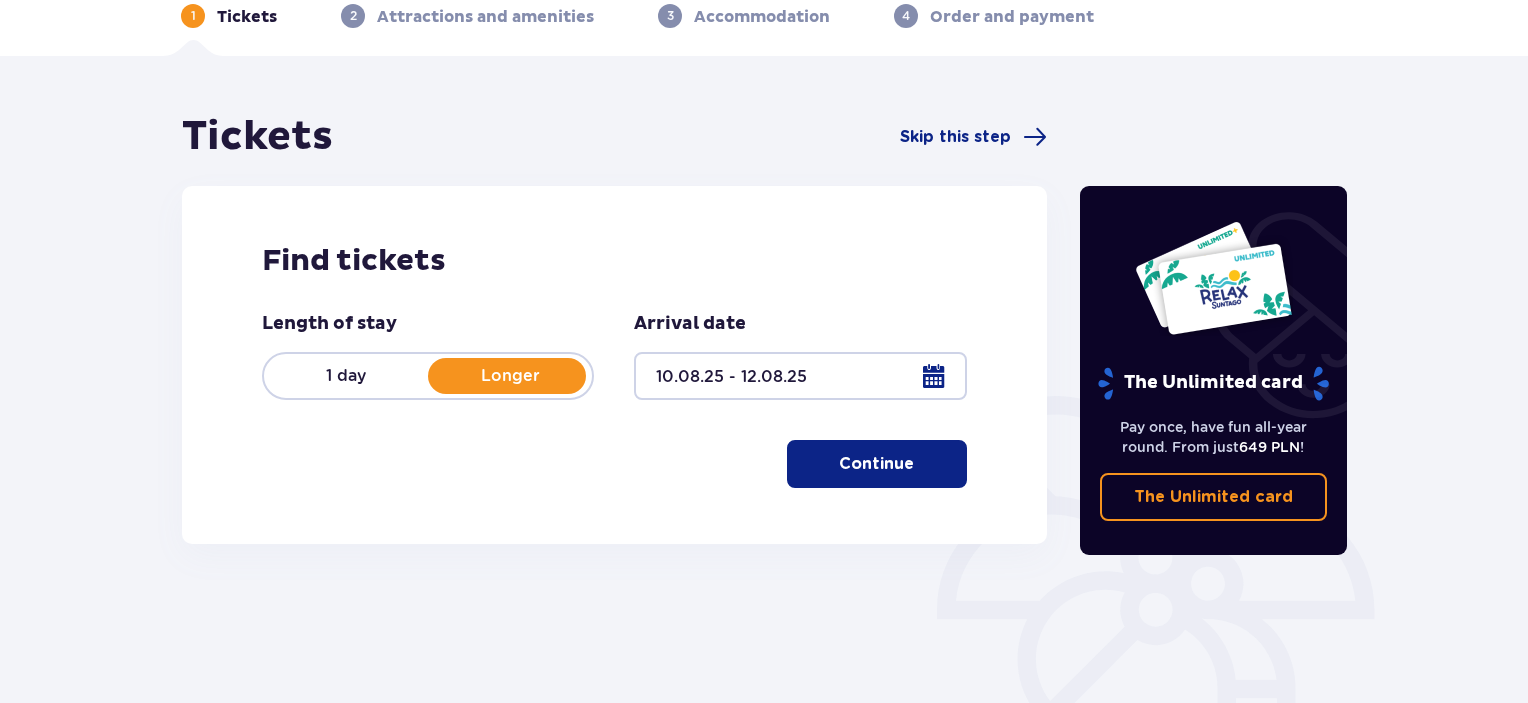 click at bounding box center (918, 464) 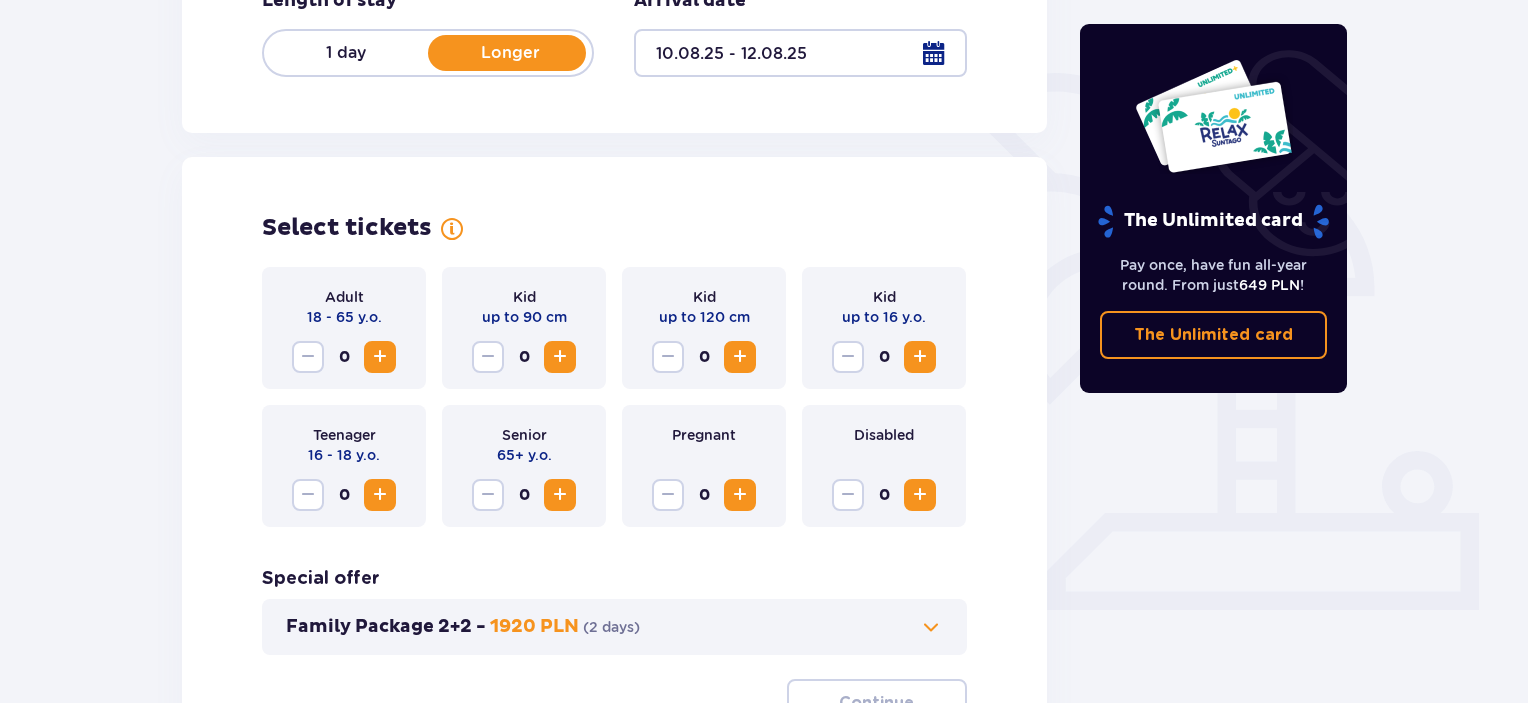 scroll, scrollTop: 0, scrollLeft: 0, axis: both 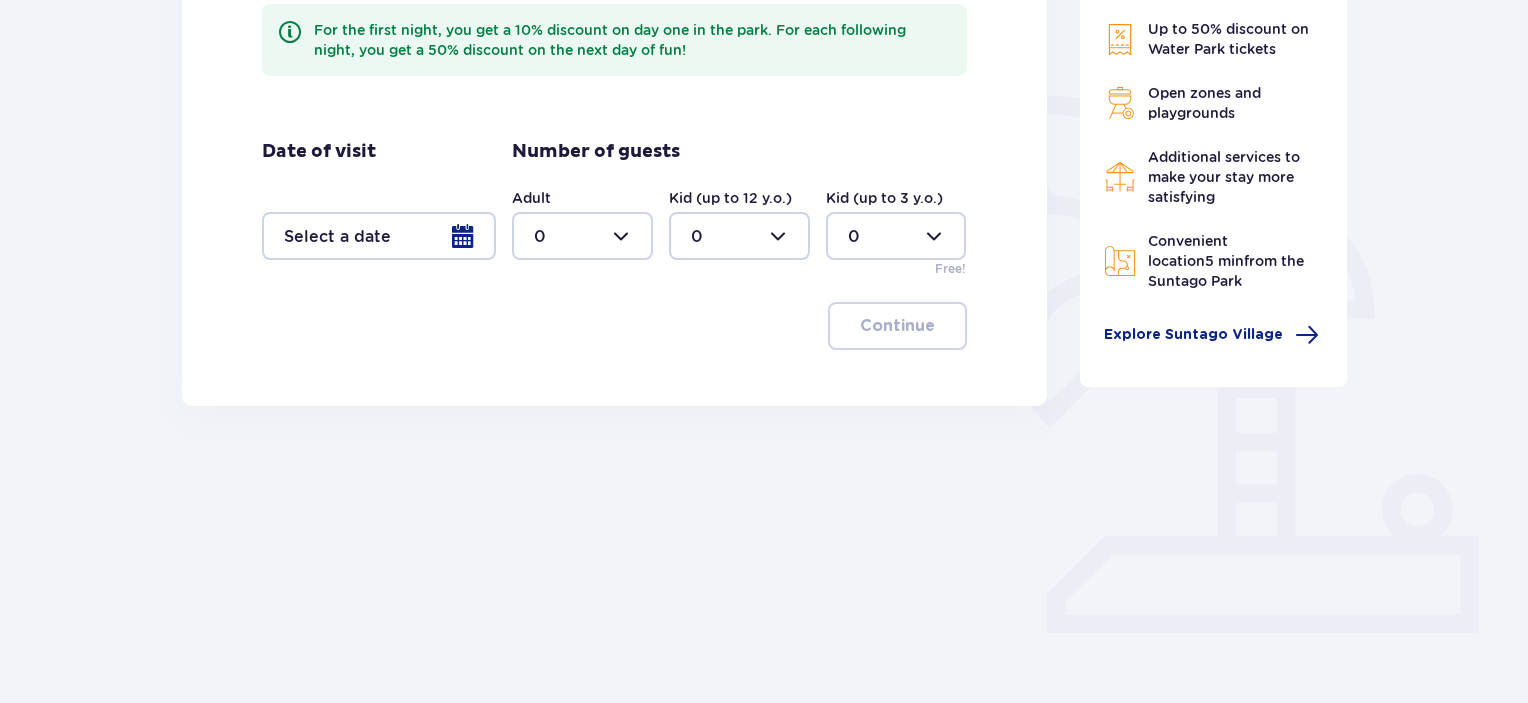click at bounding box center [379, 236] 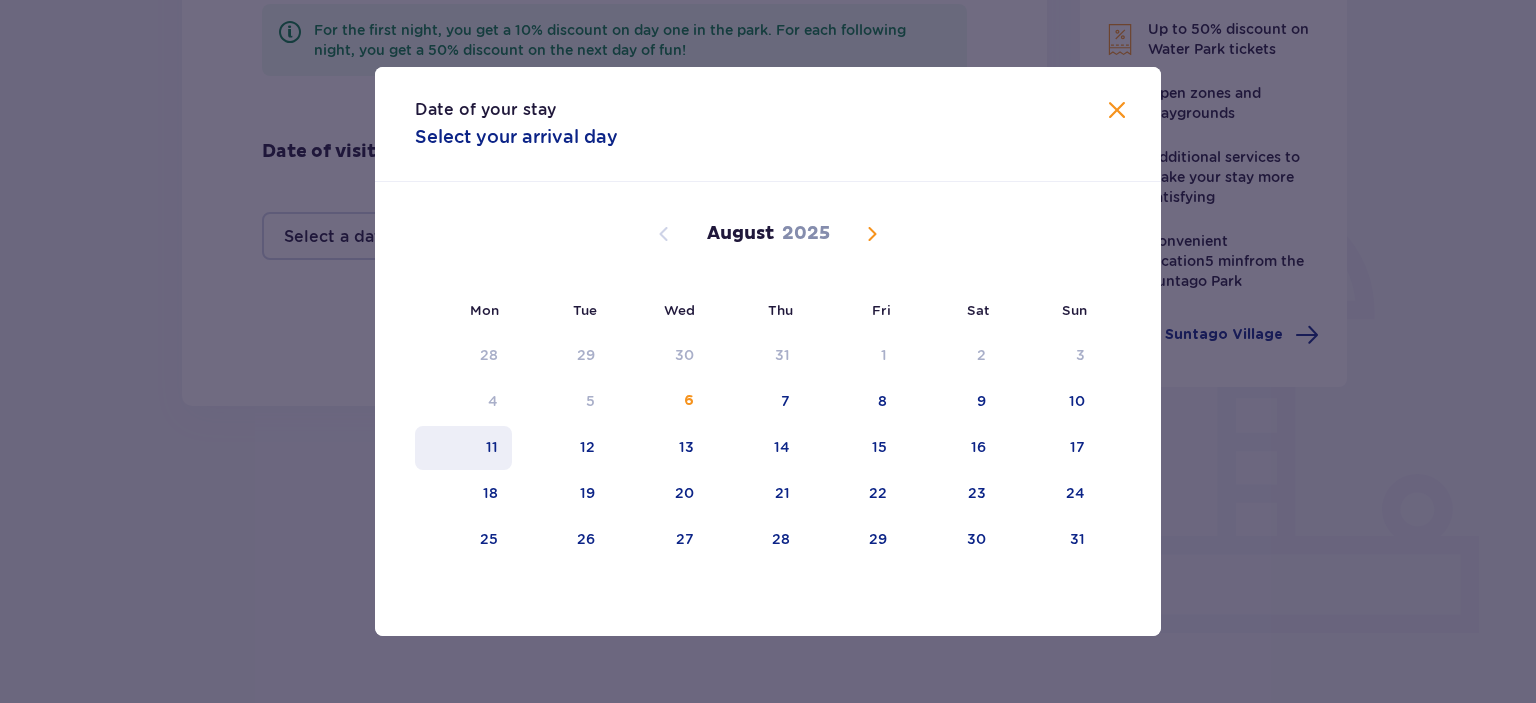 click on "11" at bounding box center [463, 448] 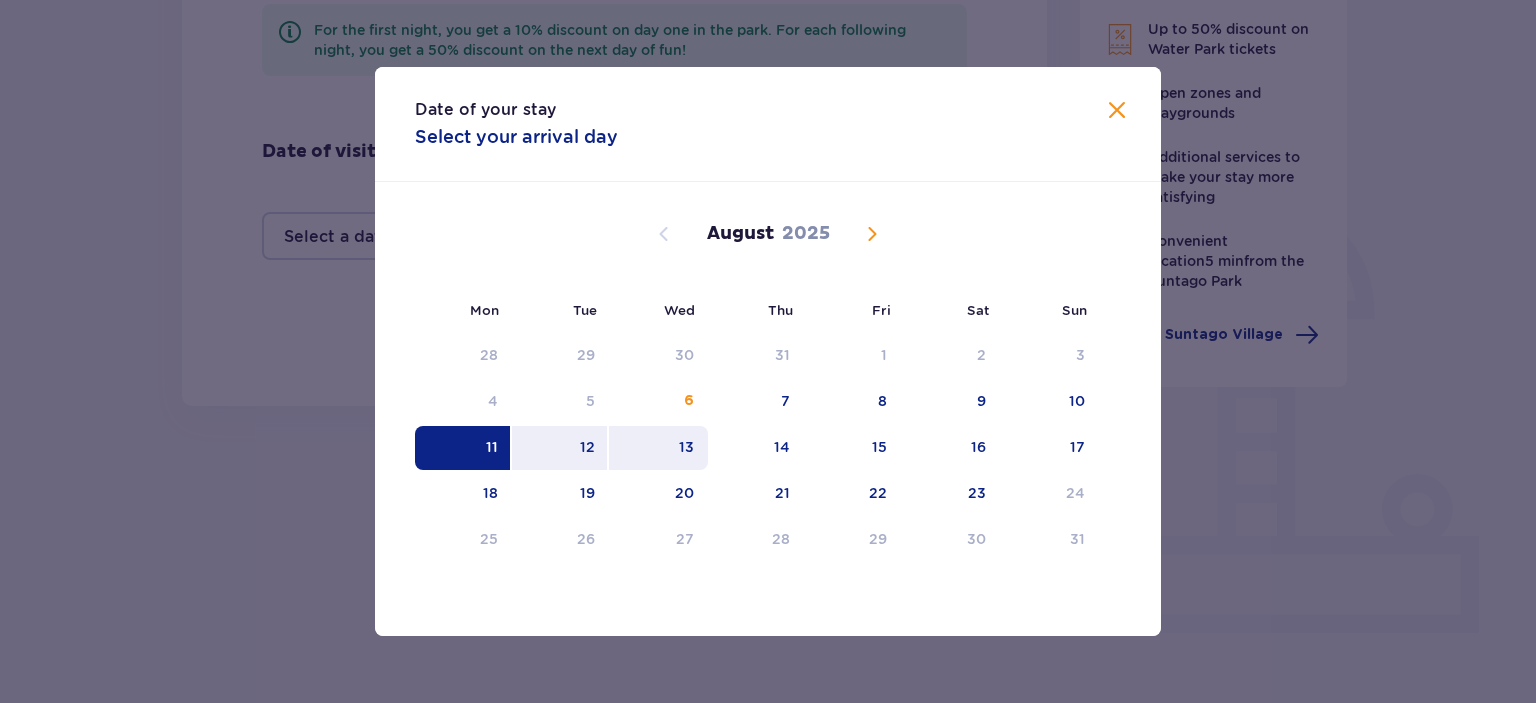 click on "13" at bounding box center (658, 448) 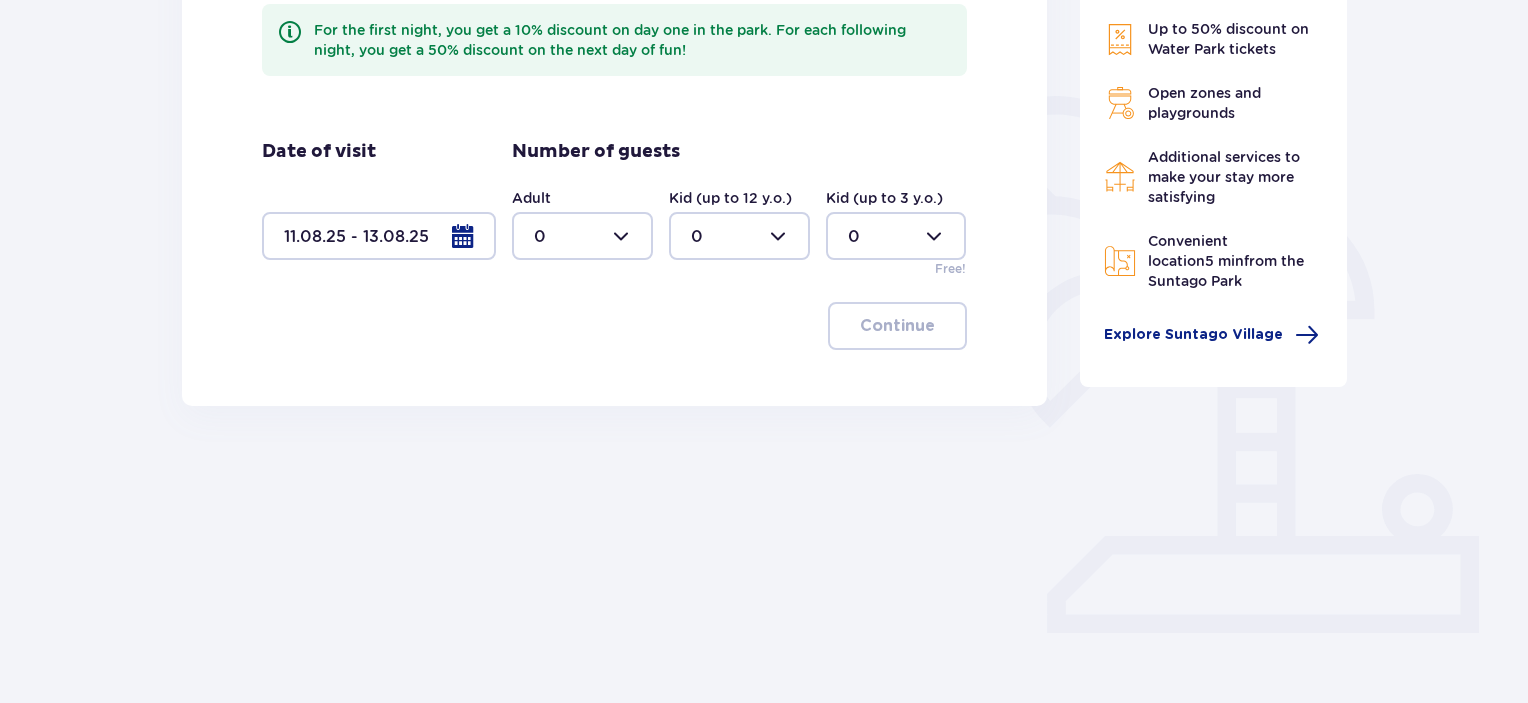 click at bounding box center (582, 236) 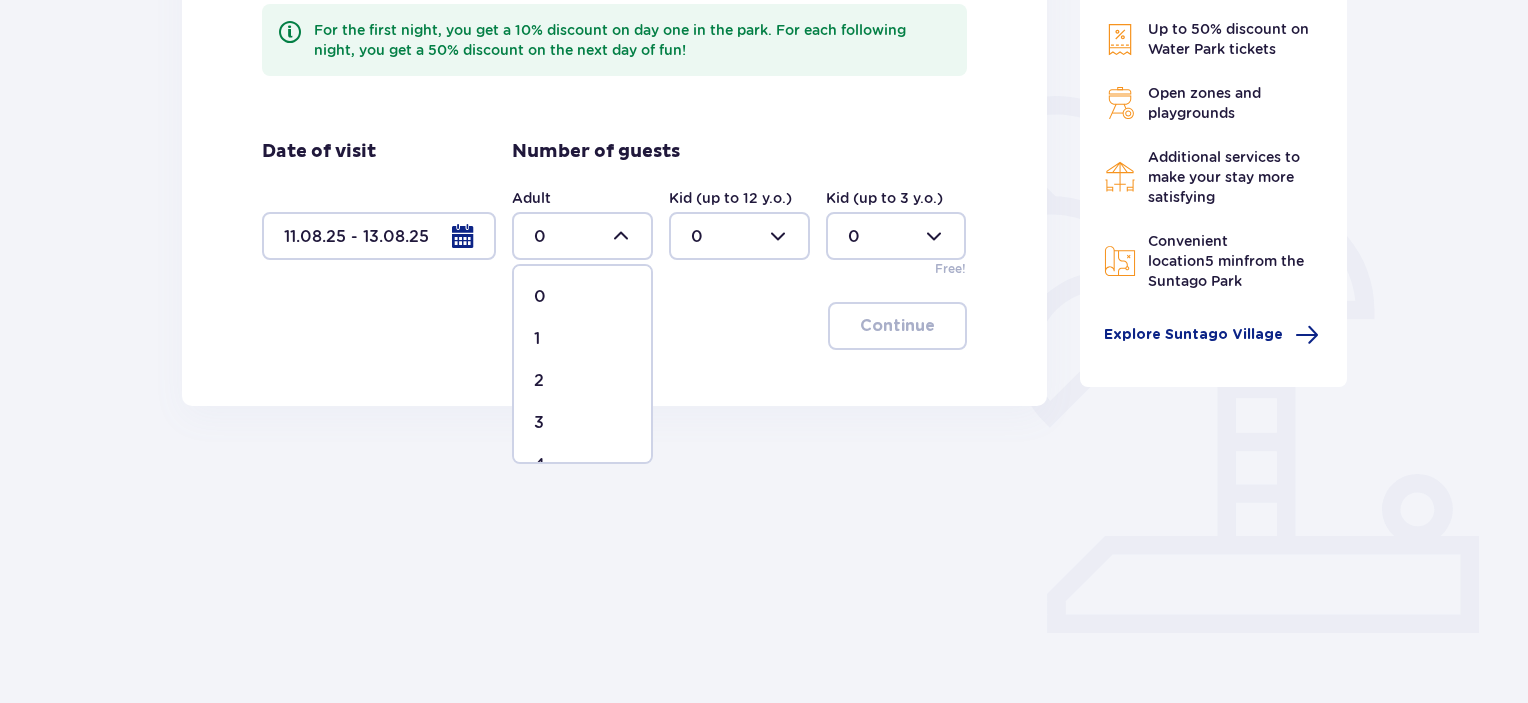 click on "2" at bounding box center (582, 381) 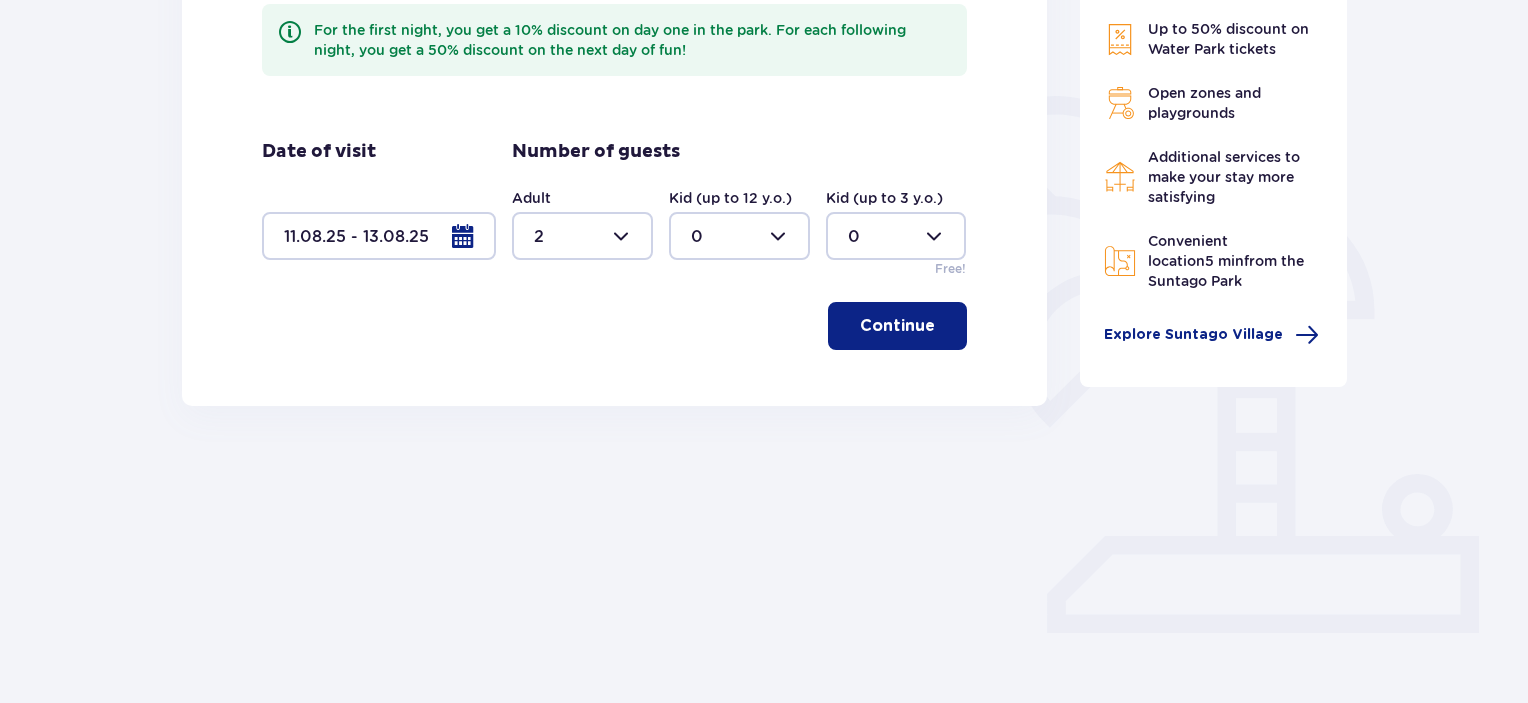 click at bounding box center (739, 236) 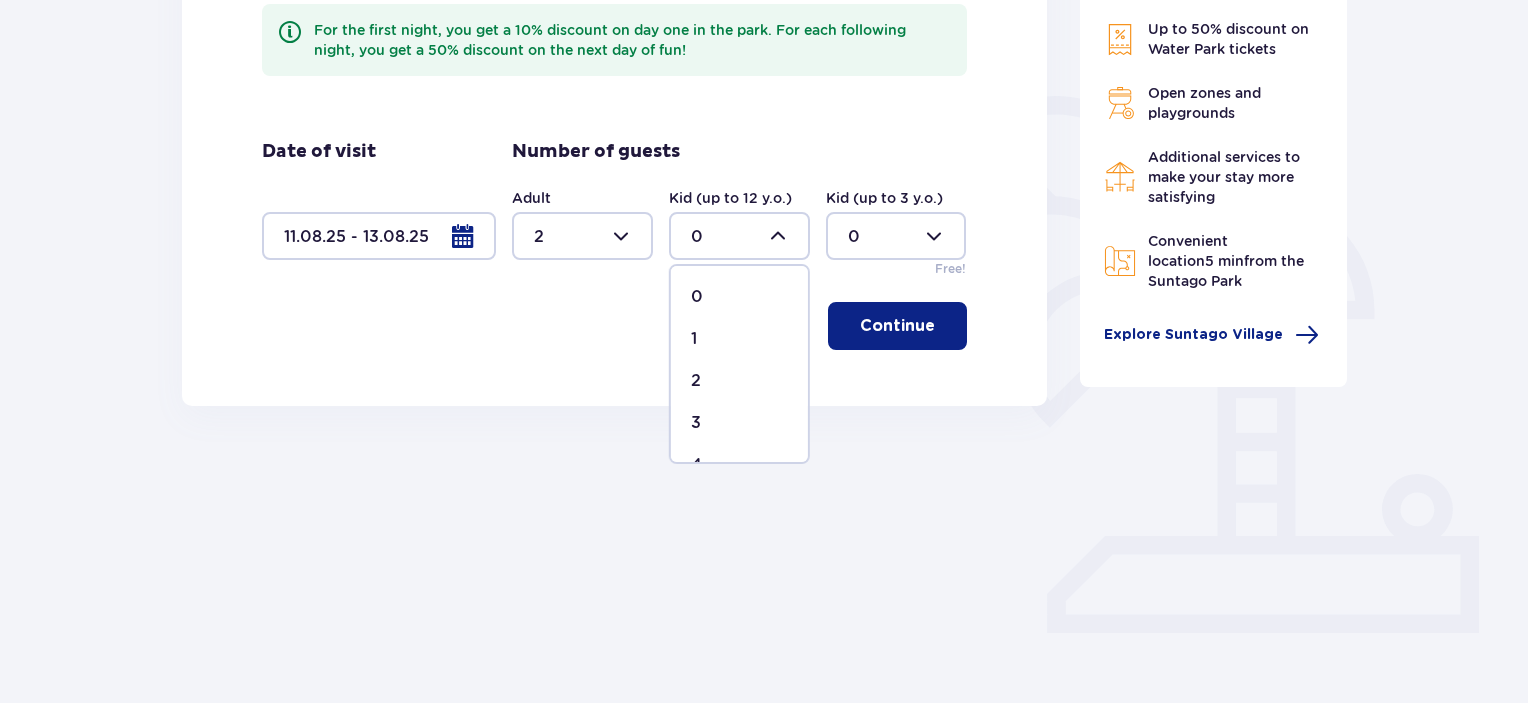 click at bounding box center [896, 236] 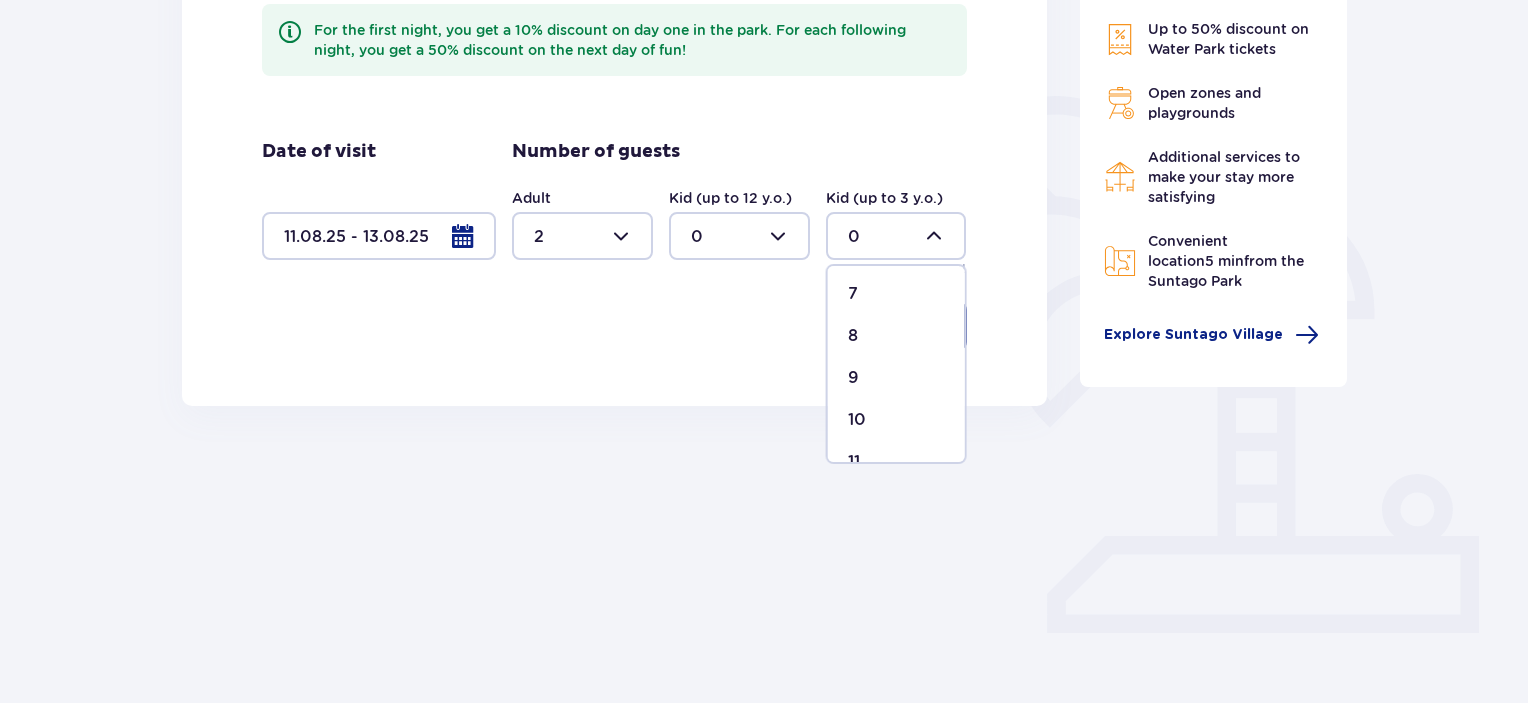 scroll, scrollTop: 300, scrollLeft: 0, axis: vertical 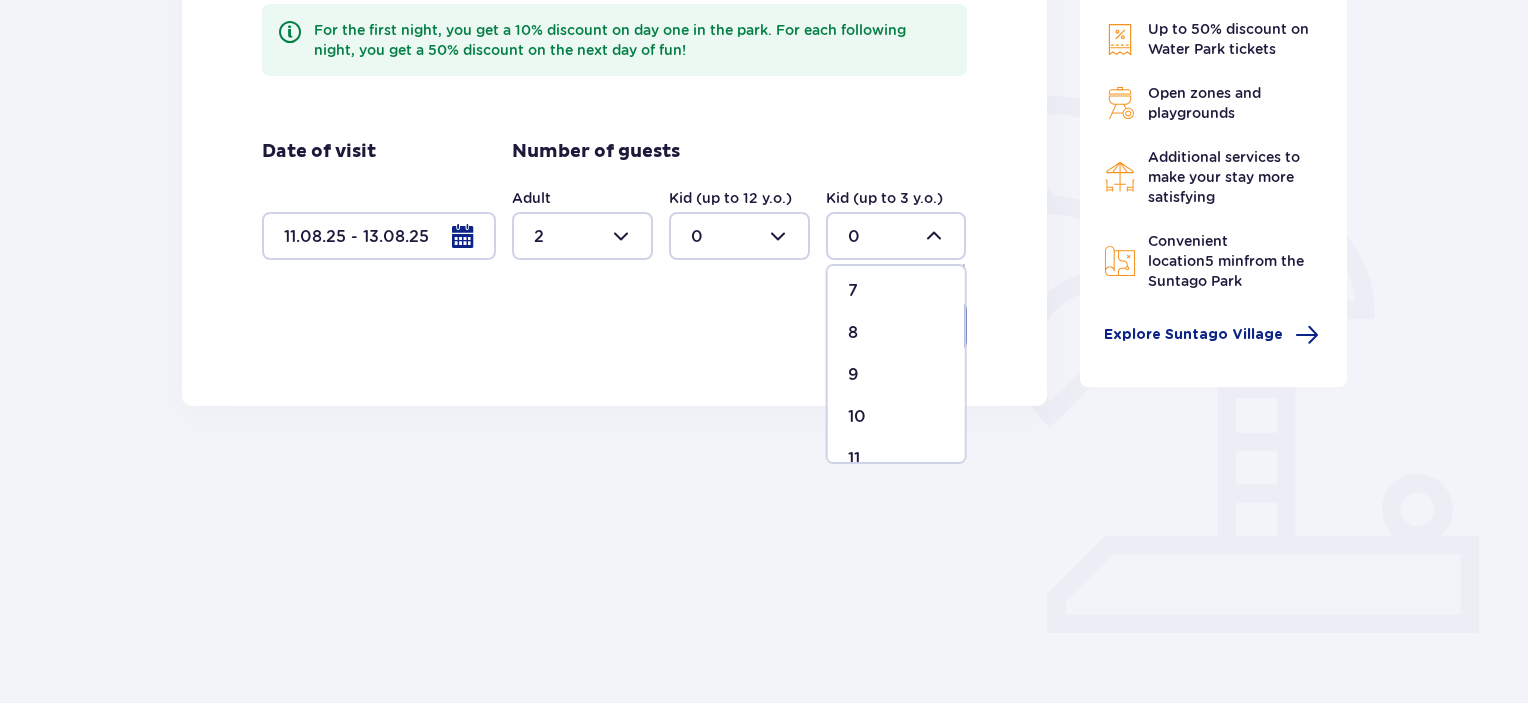 click on "8" at bounding box center (896, 333) 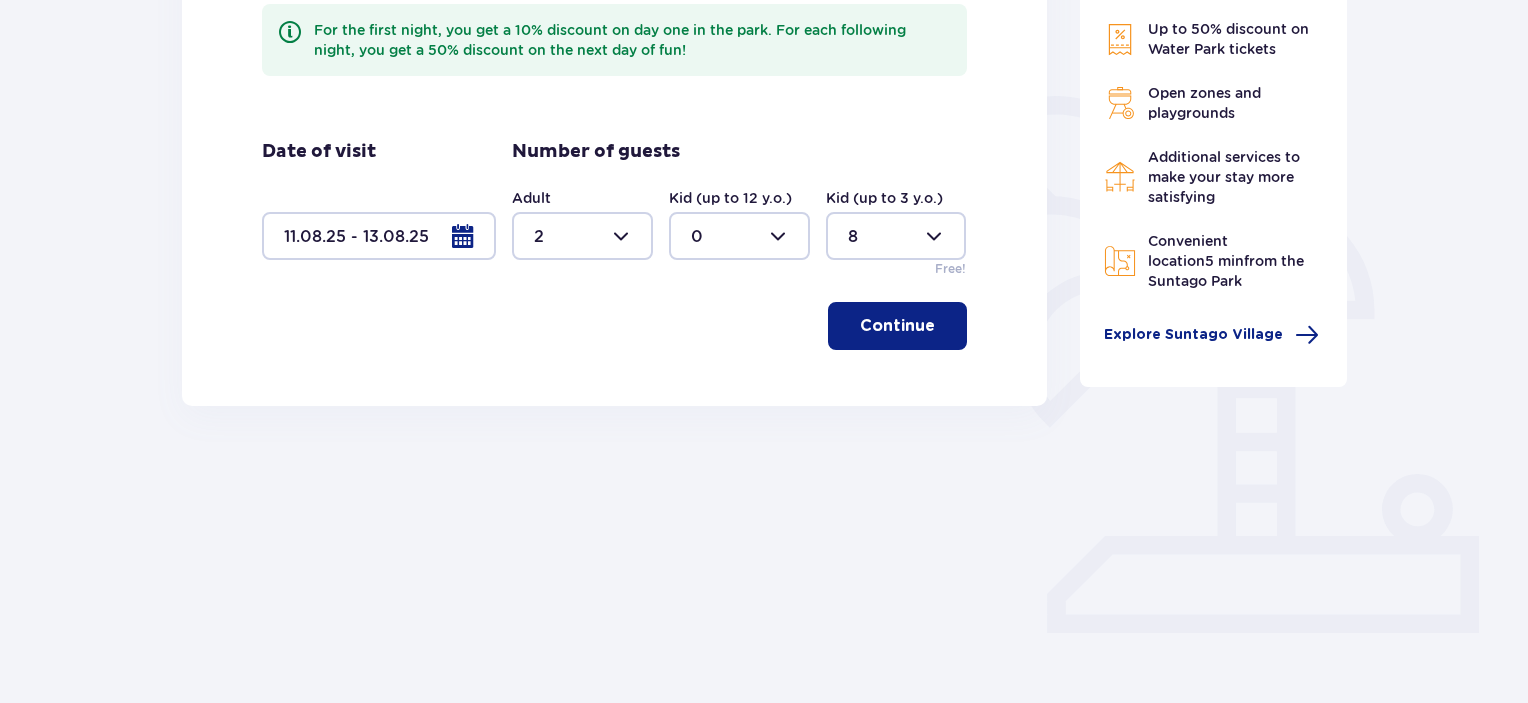 click at bounding box center [739, 236] 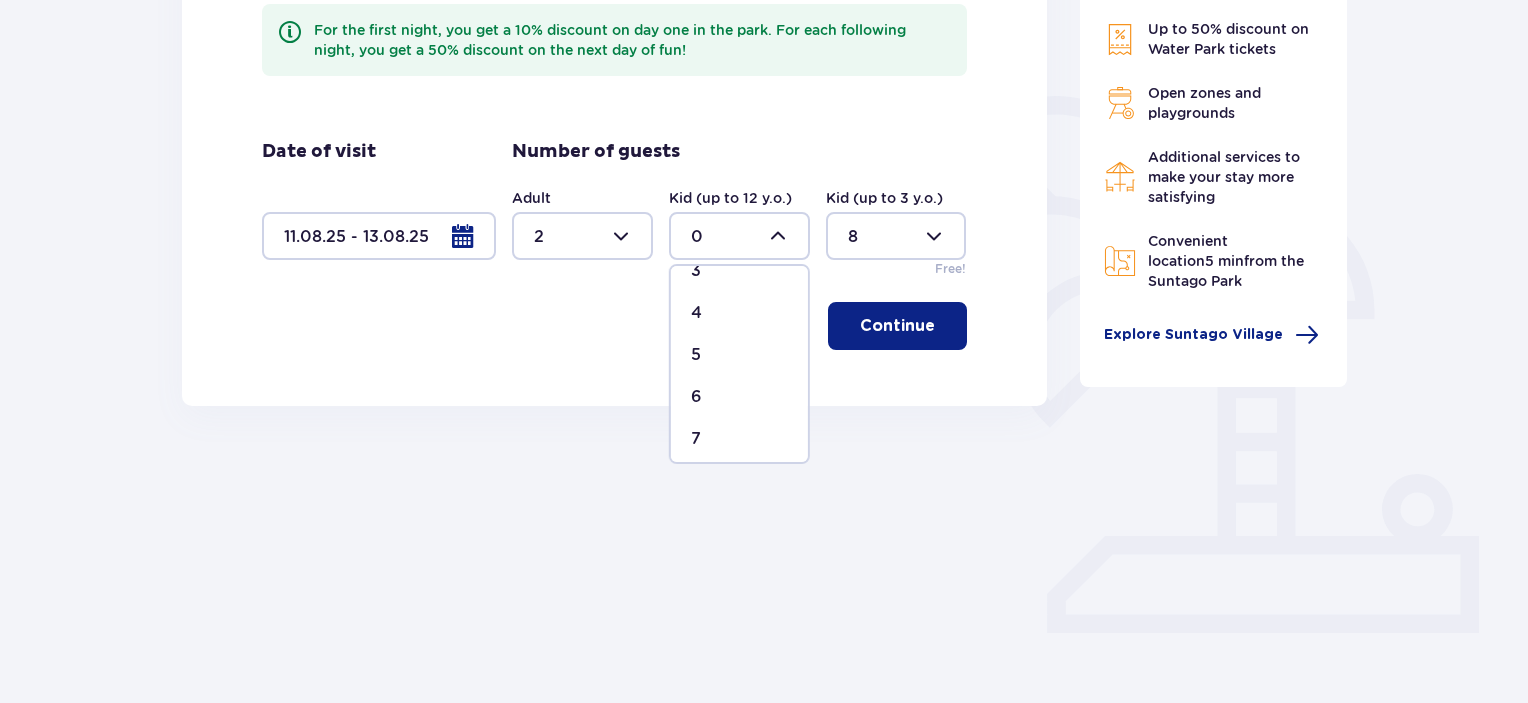 scroll, scrollTop: 0, scrollLeft: 0, axis: both 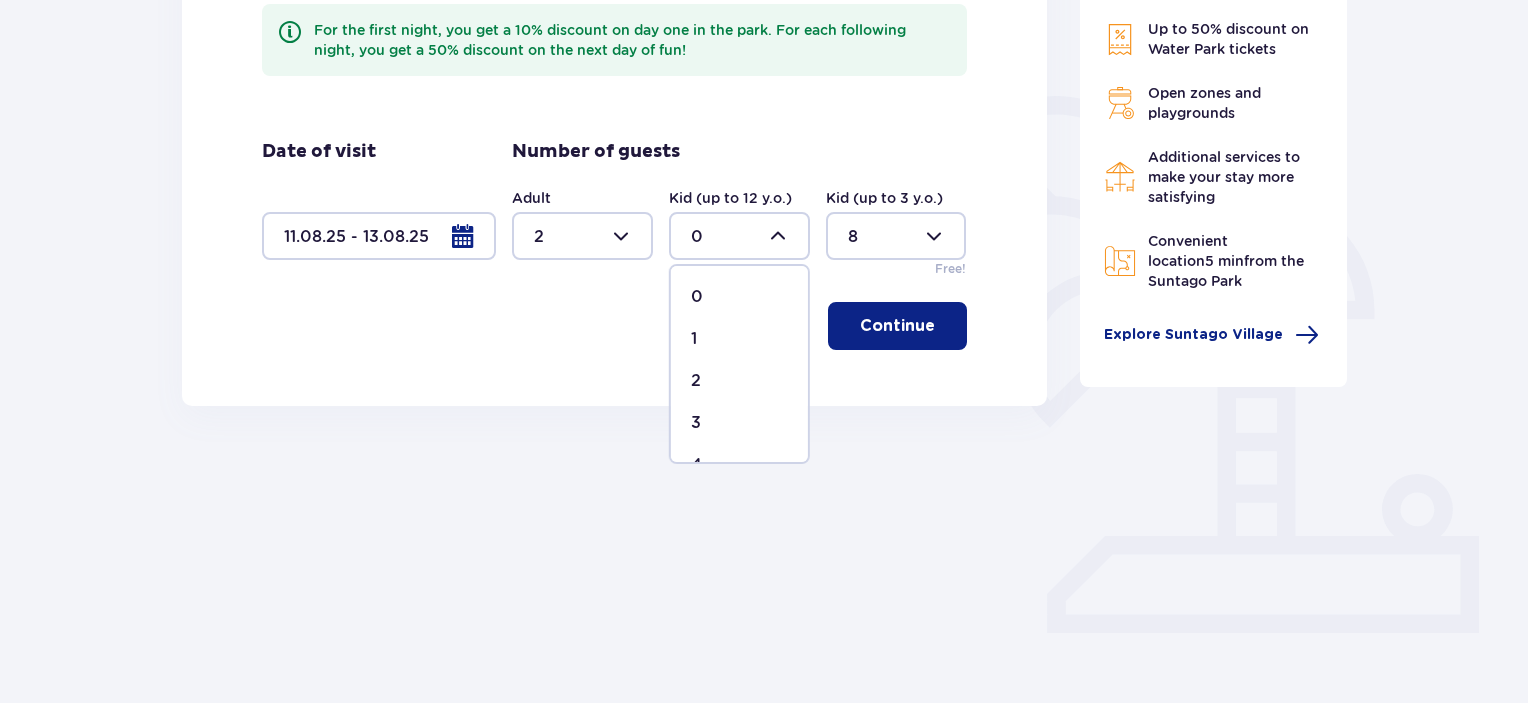 click on "Continue" at bounding box center [897, 326] 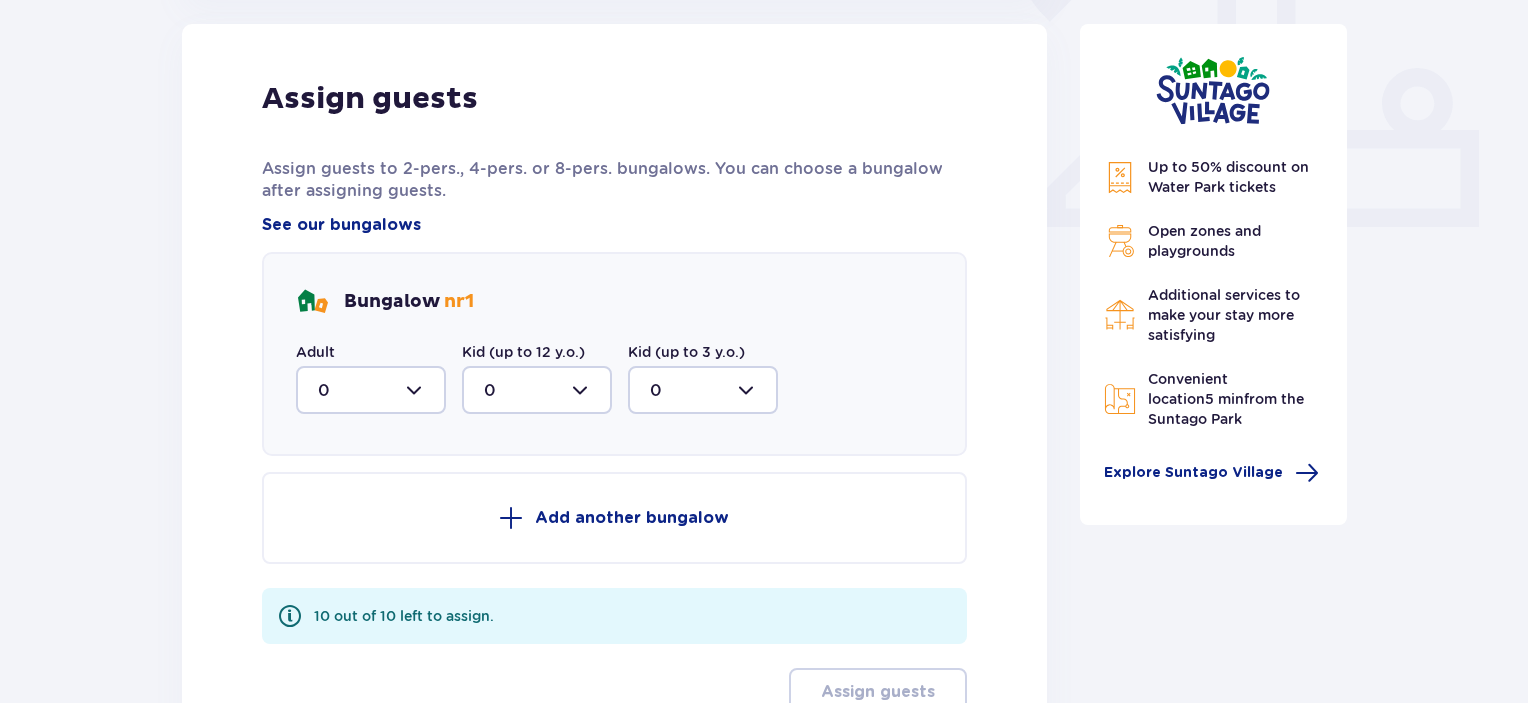 scroll, scrollTop: 906, scrollLeft: 0, axis: vertical 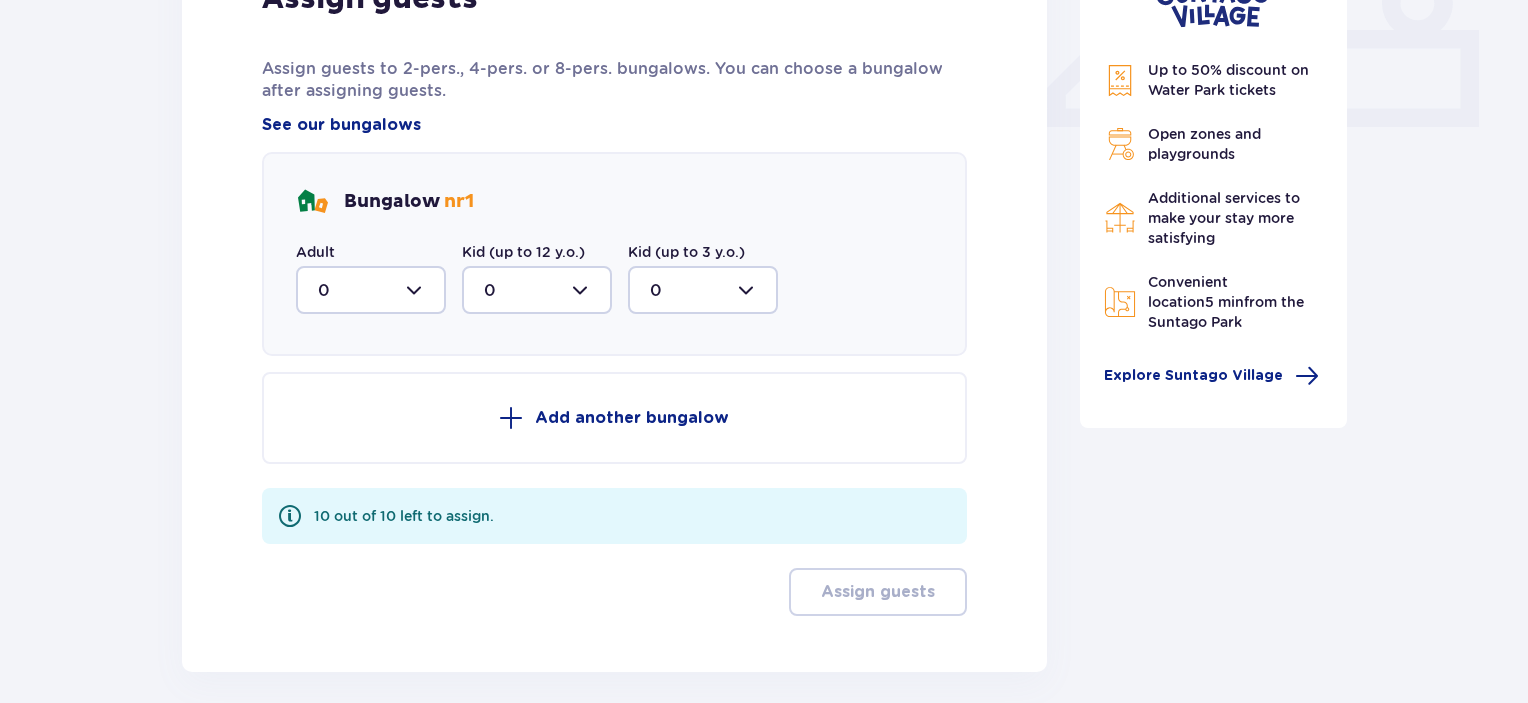click at bounding box center (371, 290) 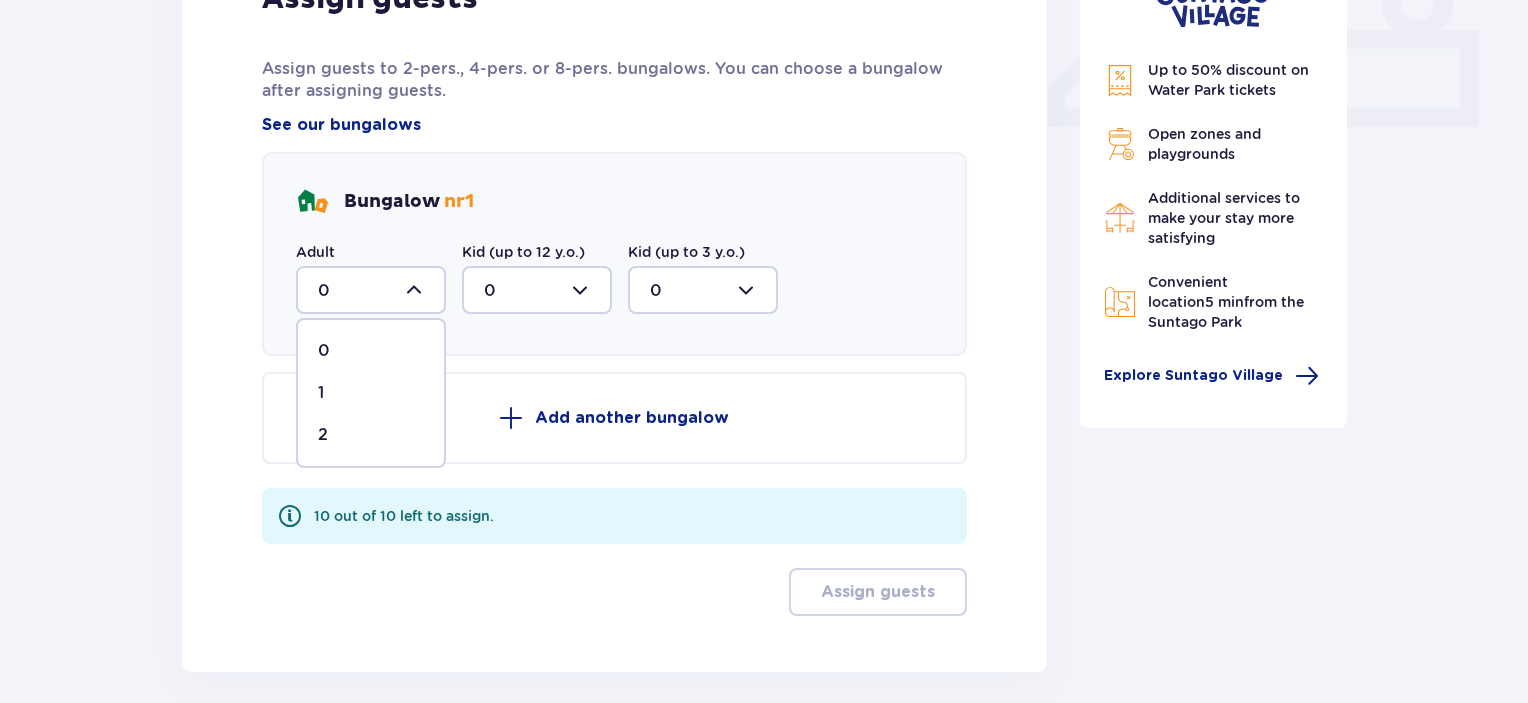 click on "2" at bounding box center [323, 435] 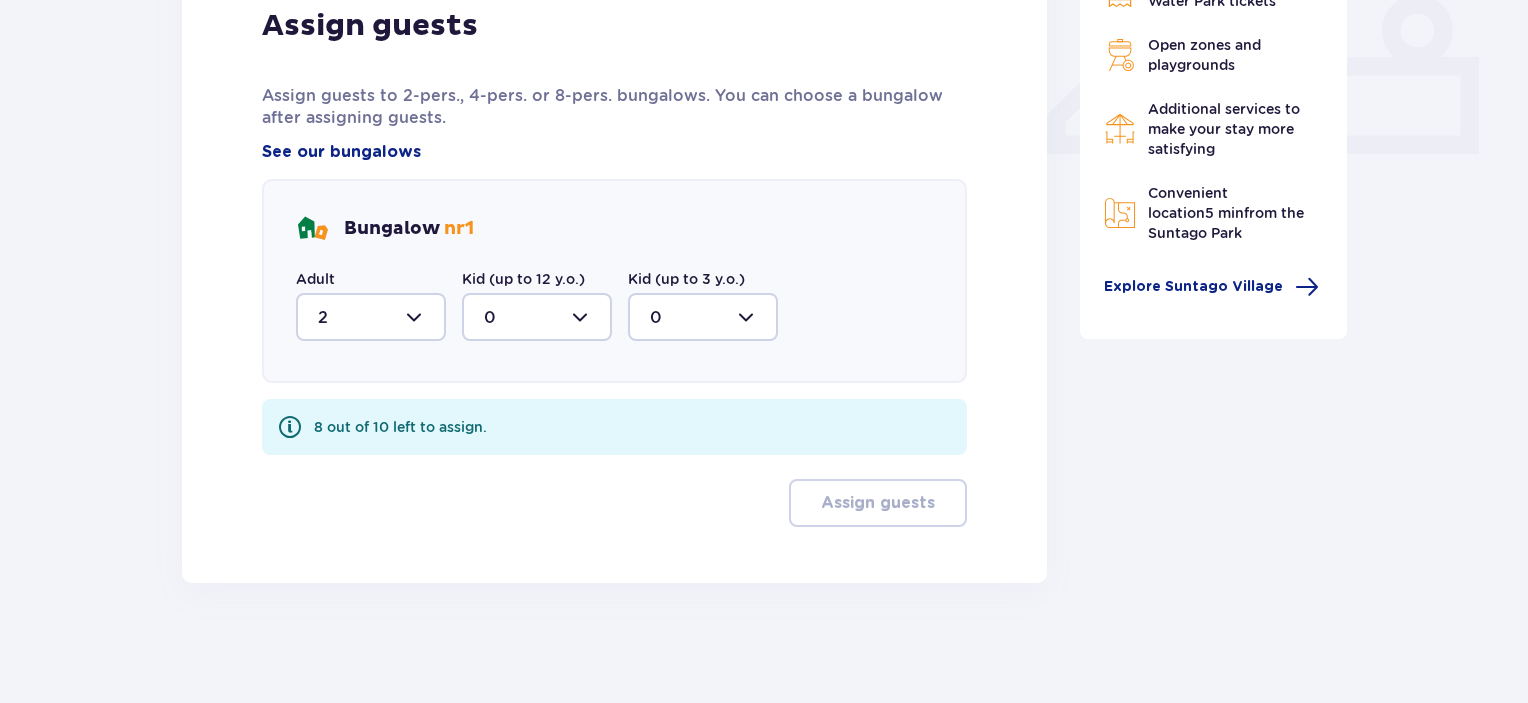 scroll, scrollTop: 878, scrollLeft: 0, axis: vertical 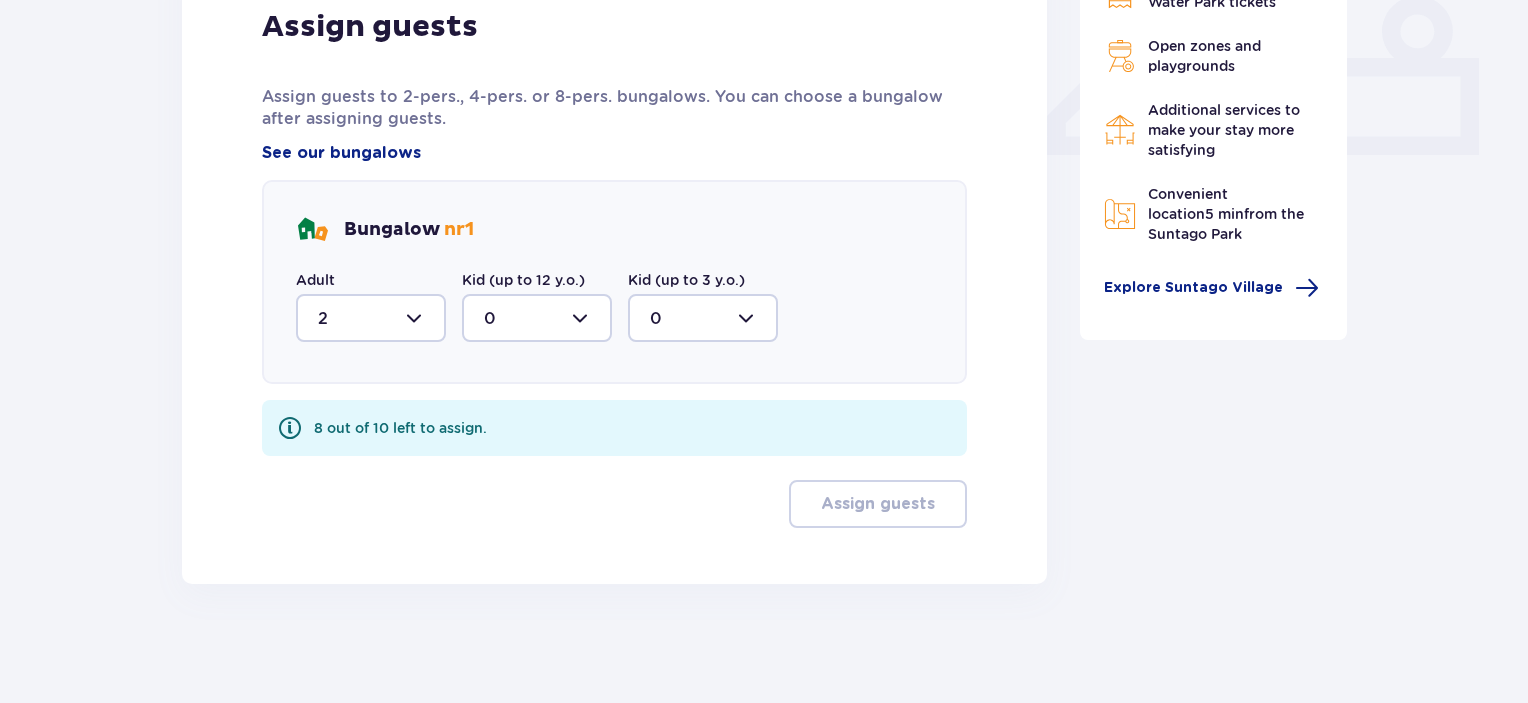 click at bounding box center (703, 318) 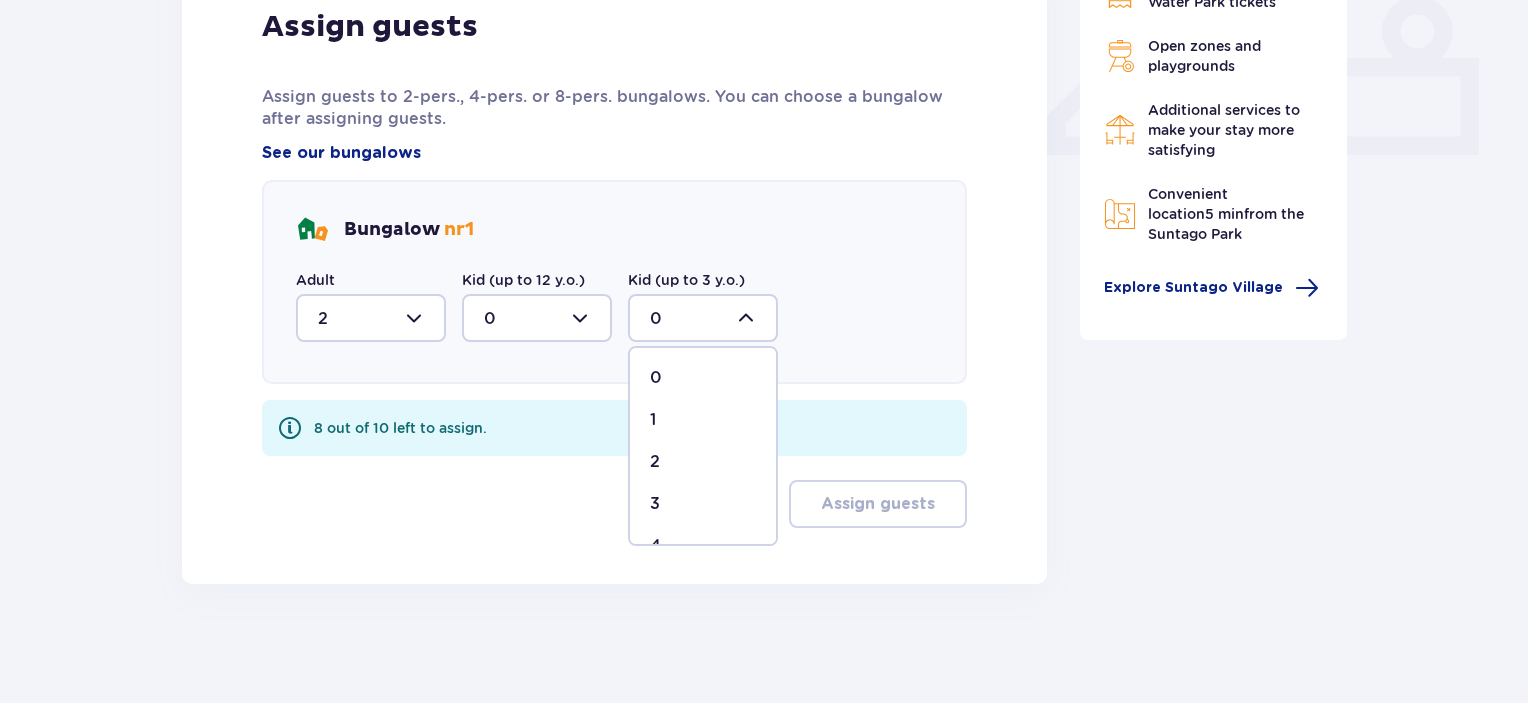scroll, scrollTop: 0, scrollLeft: 0, axis: both 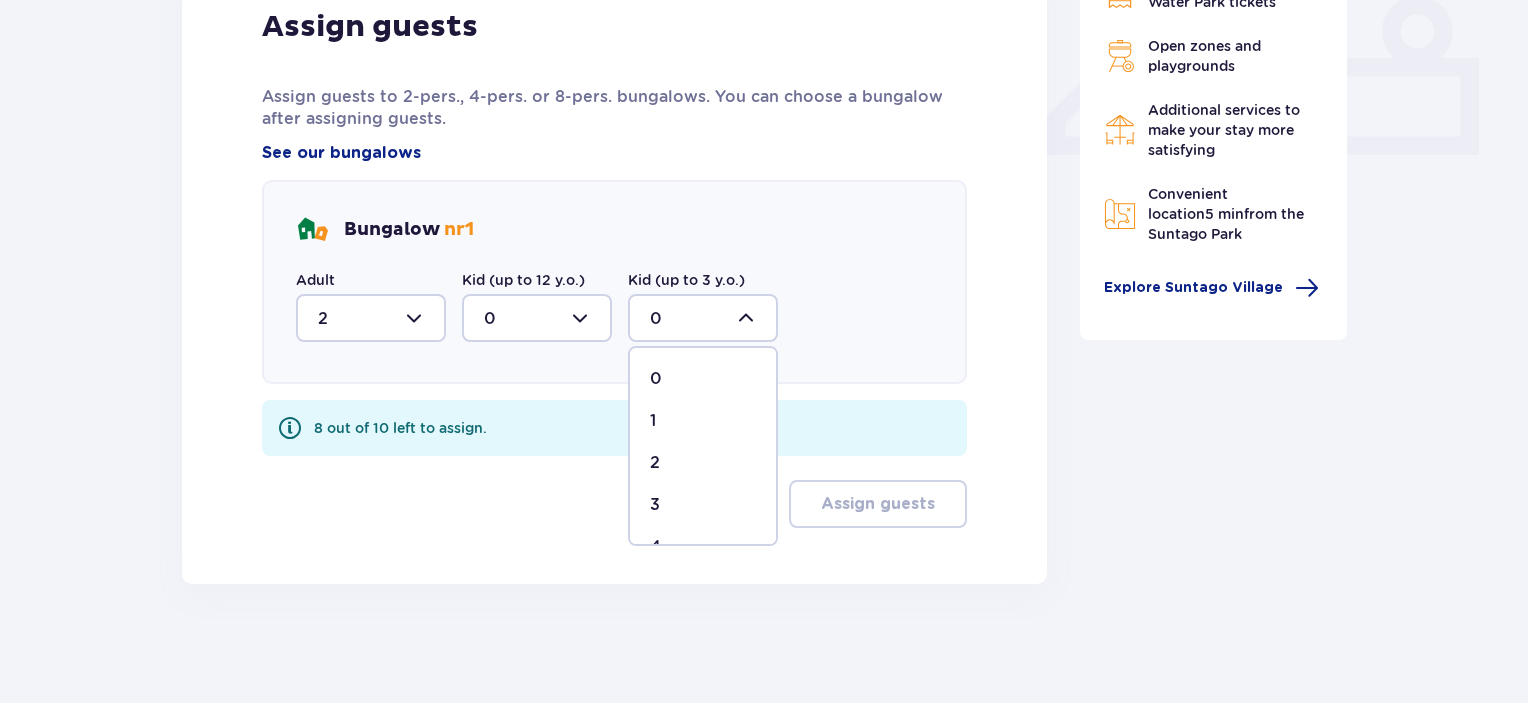 click on "1" at bounding box center [653, 421] 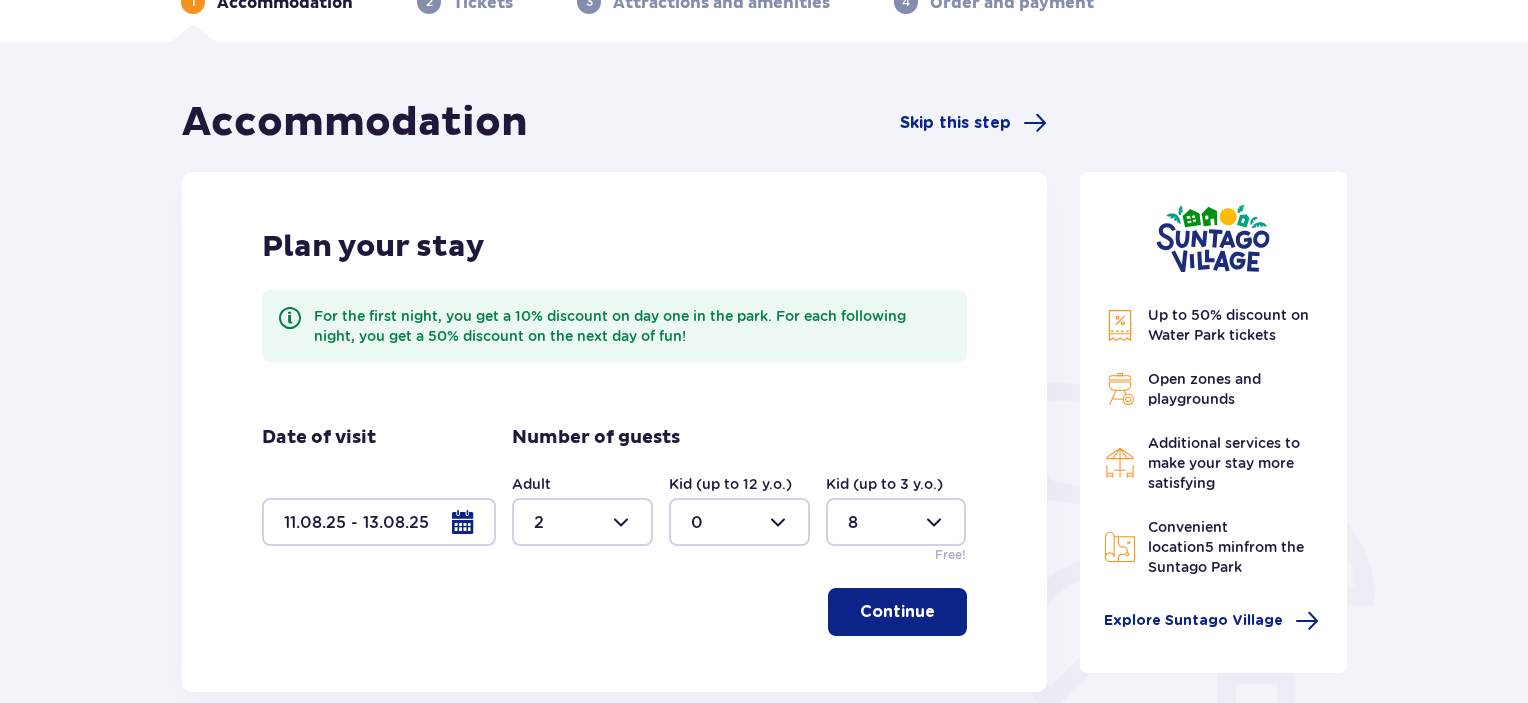 scroll, scrollTop: 200, scrollLeft: 0, axis: vertical 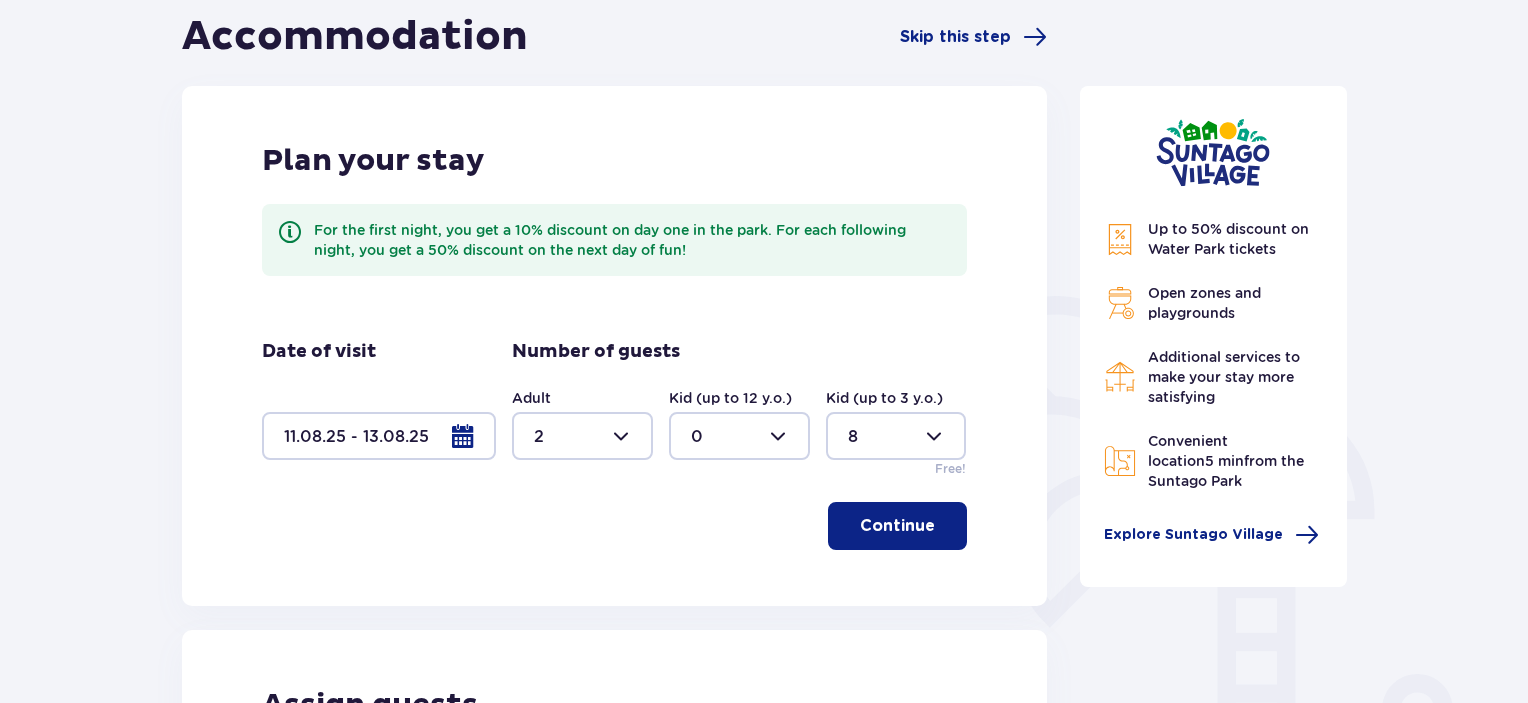 click at bounding box center [896, 436] 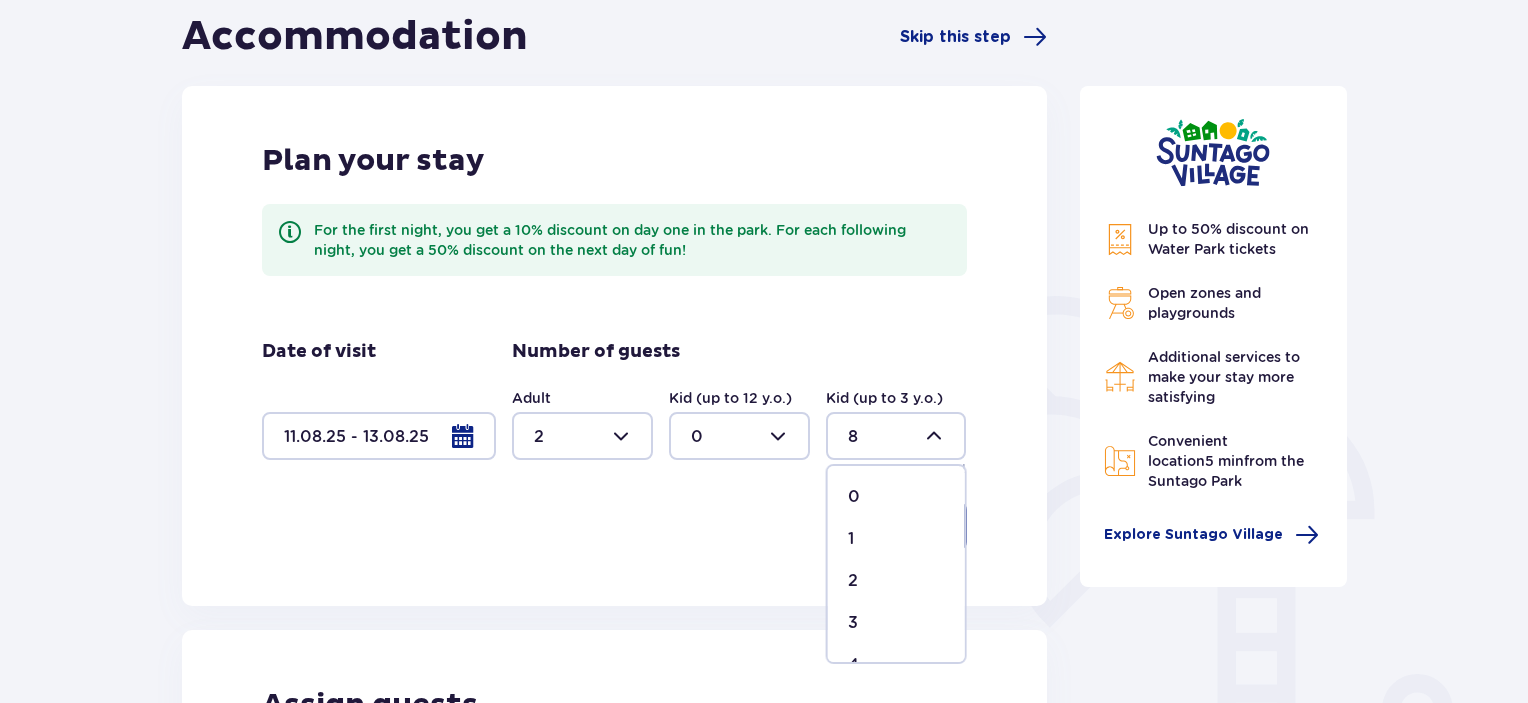 click on "1" at bounding box center [896, 539] 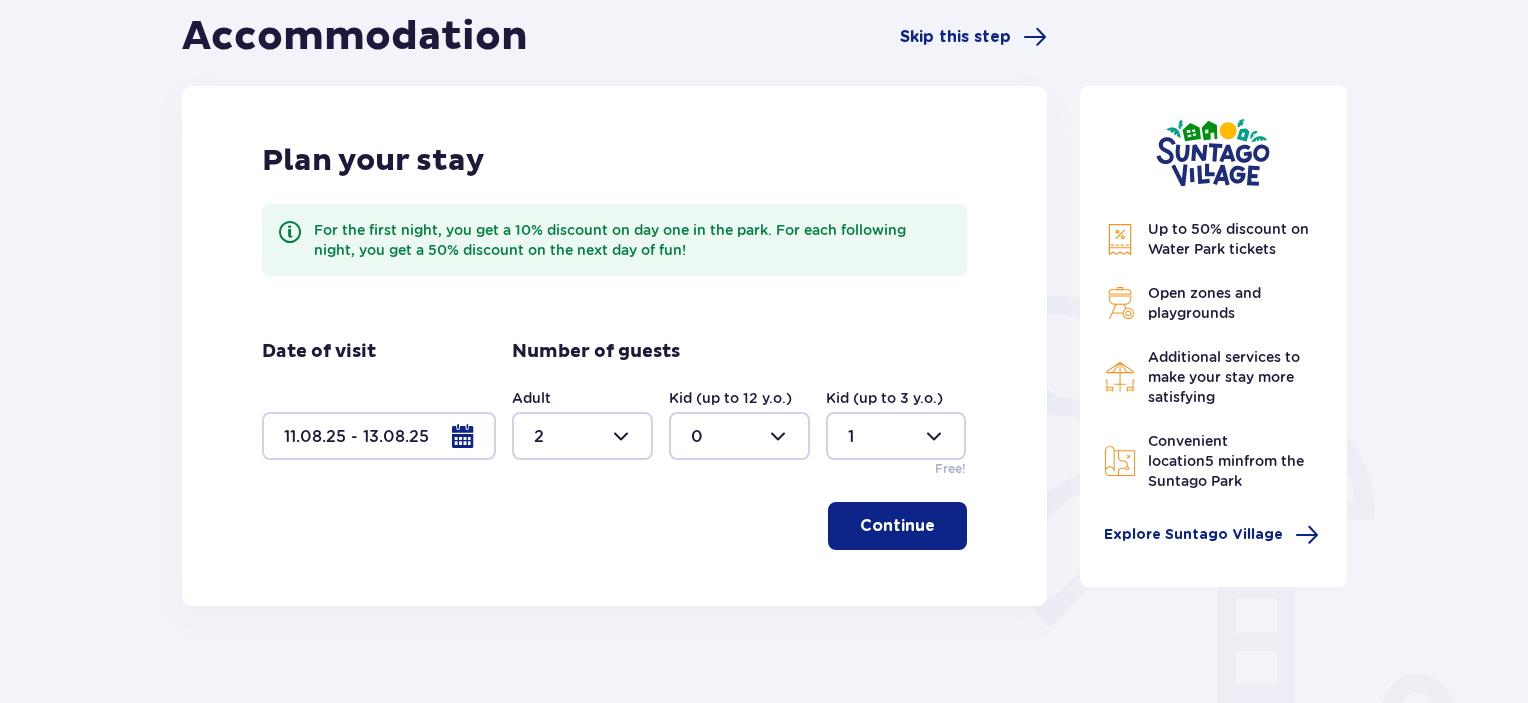 click on "Continue" at bounding box center (897, 526) 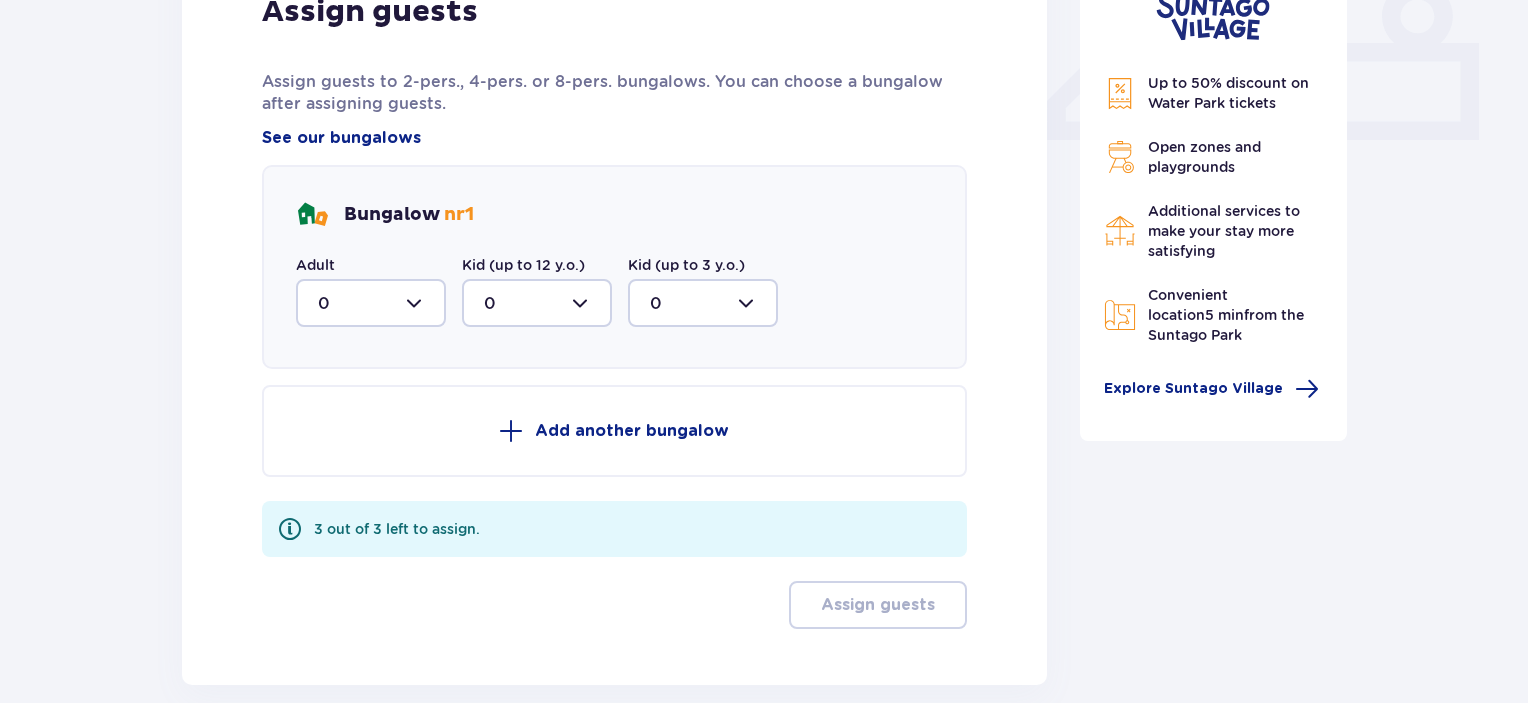 scroll, scrollTop: 900, scrollLeft: 0, axis: vertical 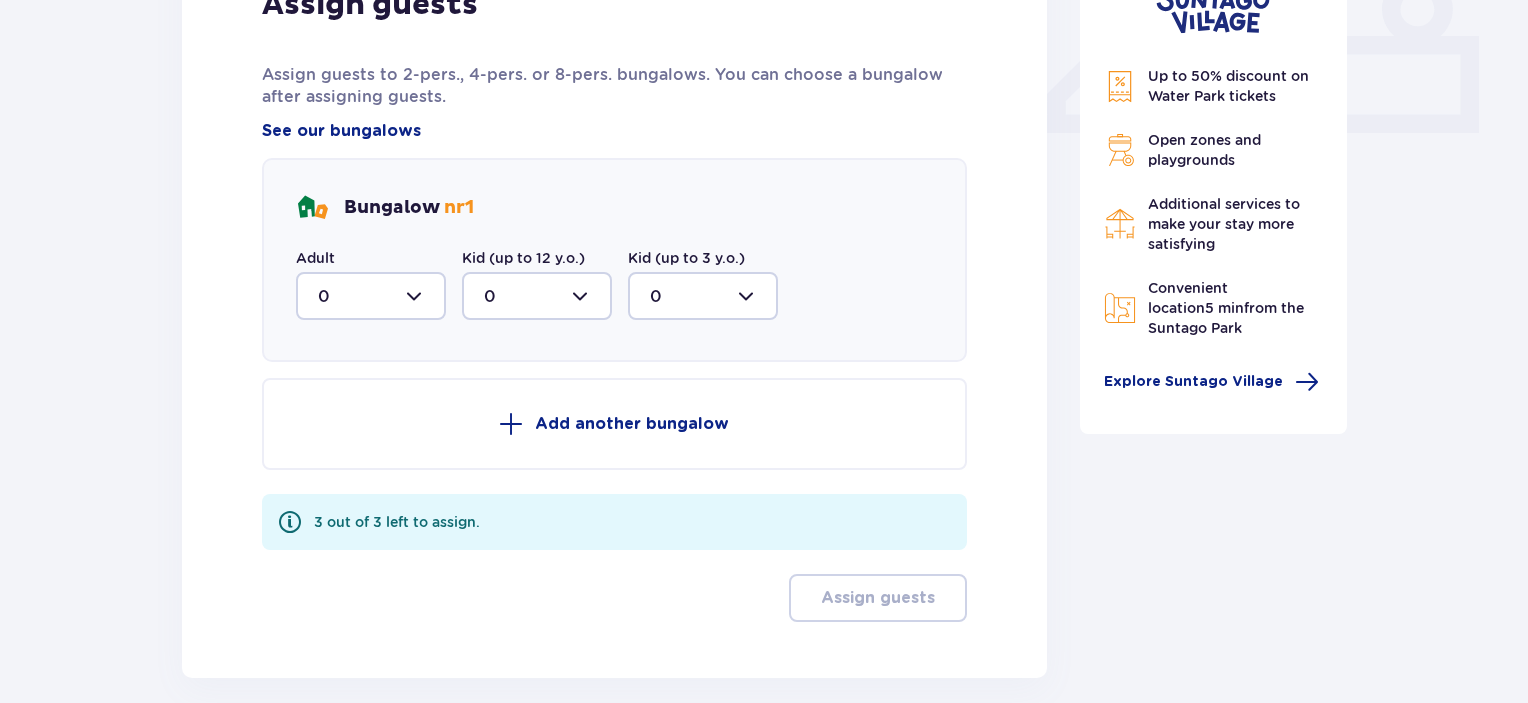 click at bounding box center (371, 296) 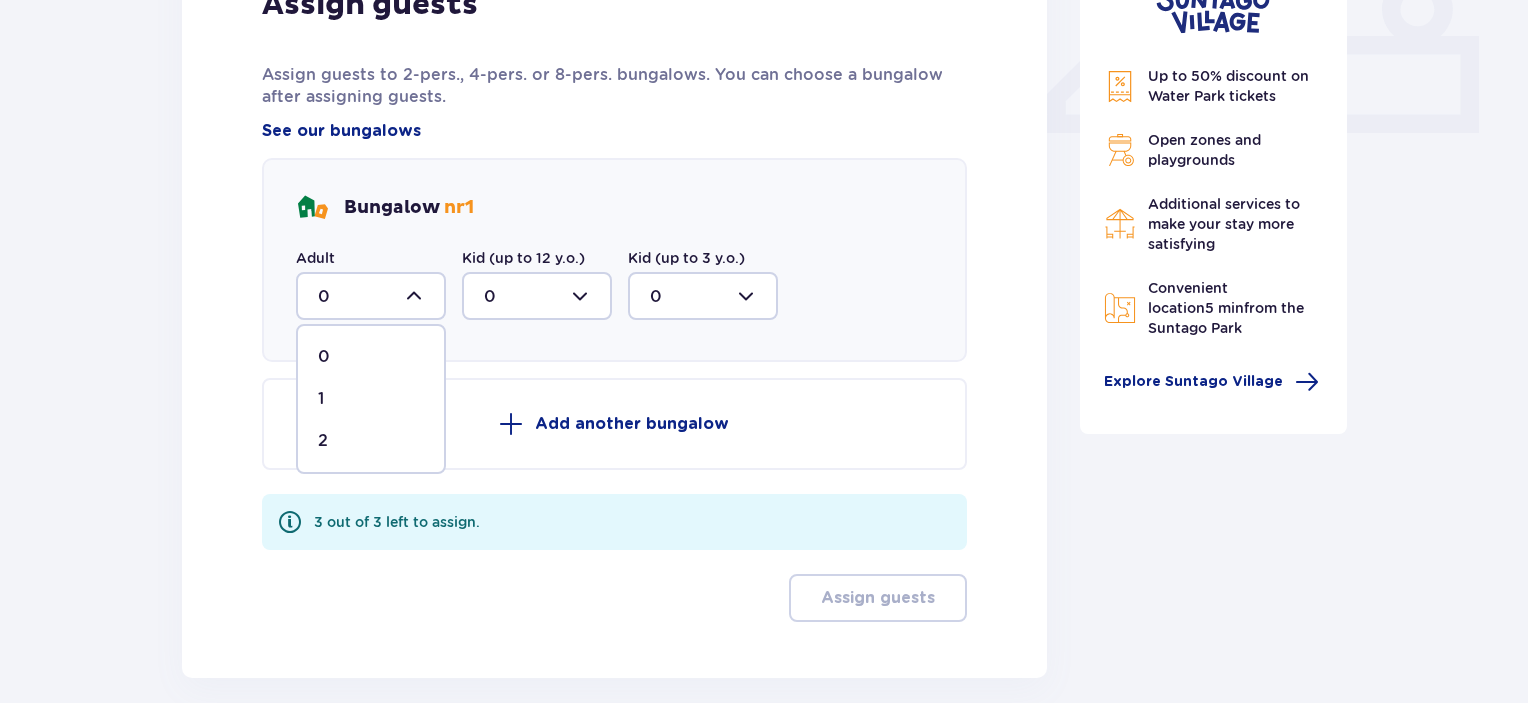 click on "2" at bounding box center [371, 441] 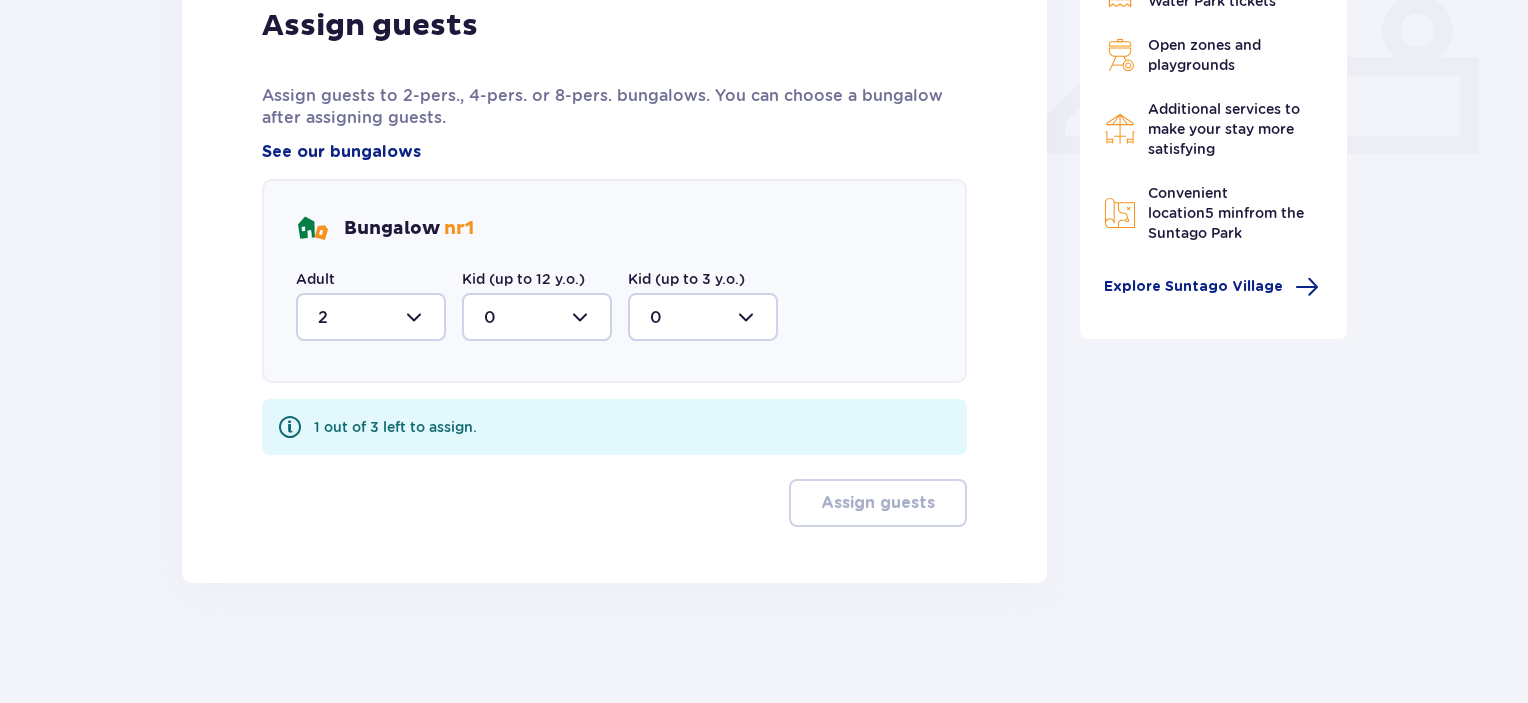 scroll, scrollTop: 878, scrollLeft: 0, axis: vertical 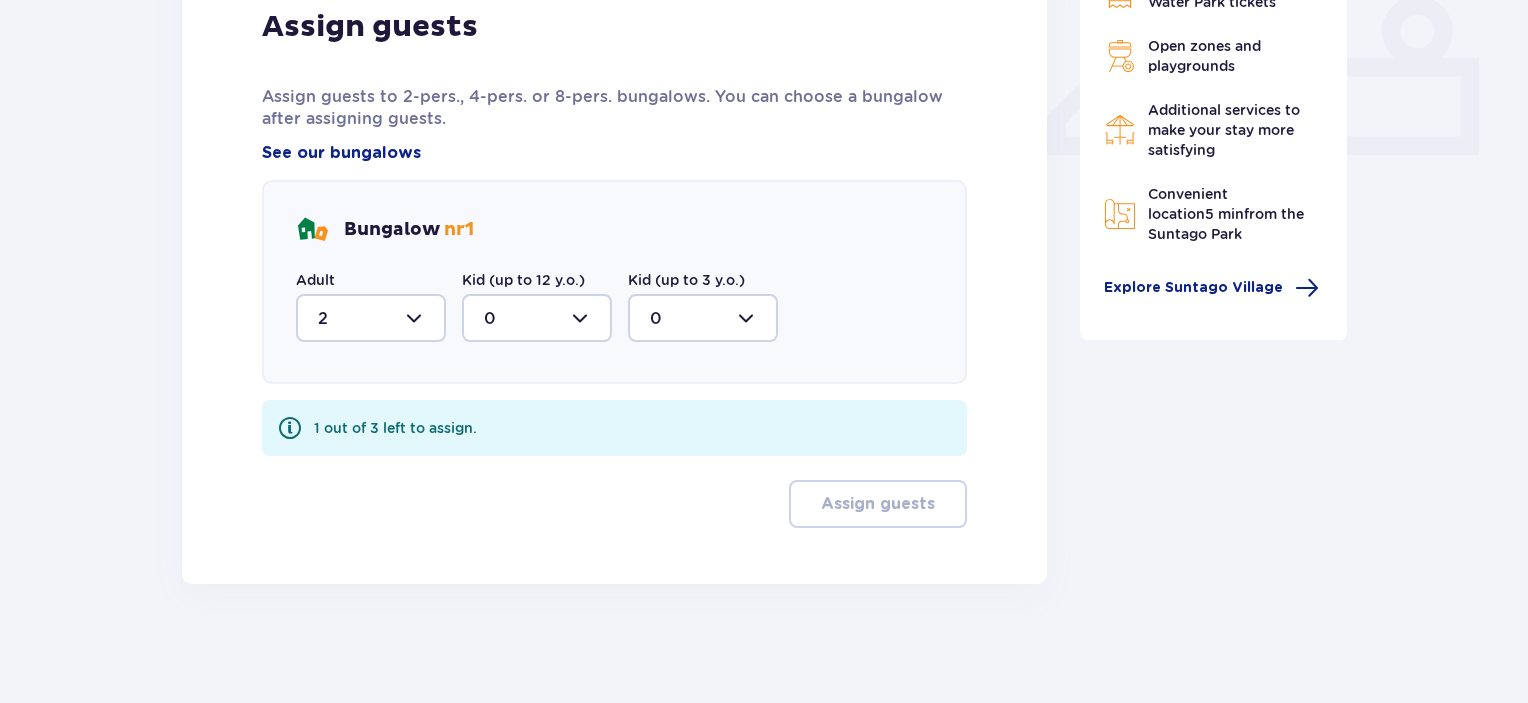 click at bounding box center [703, 318] 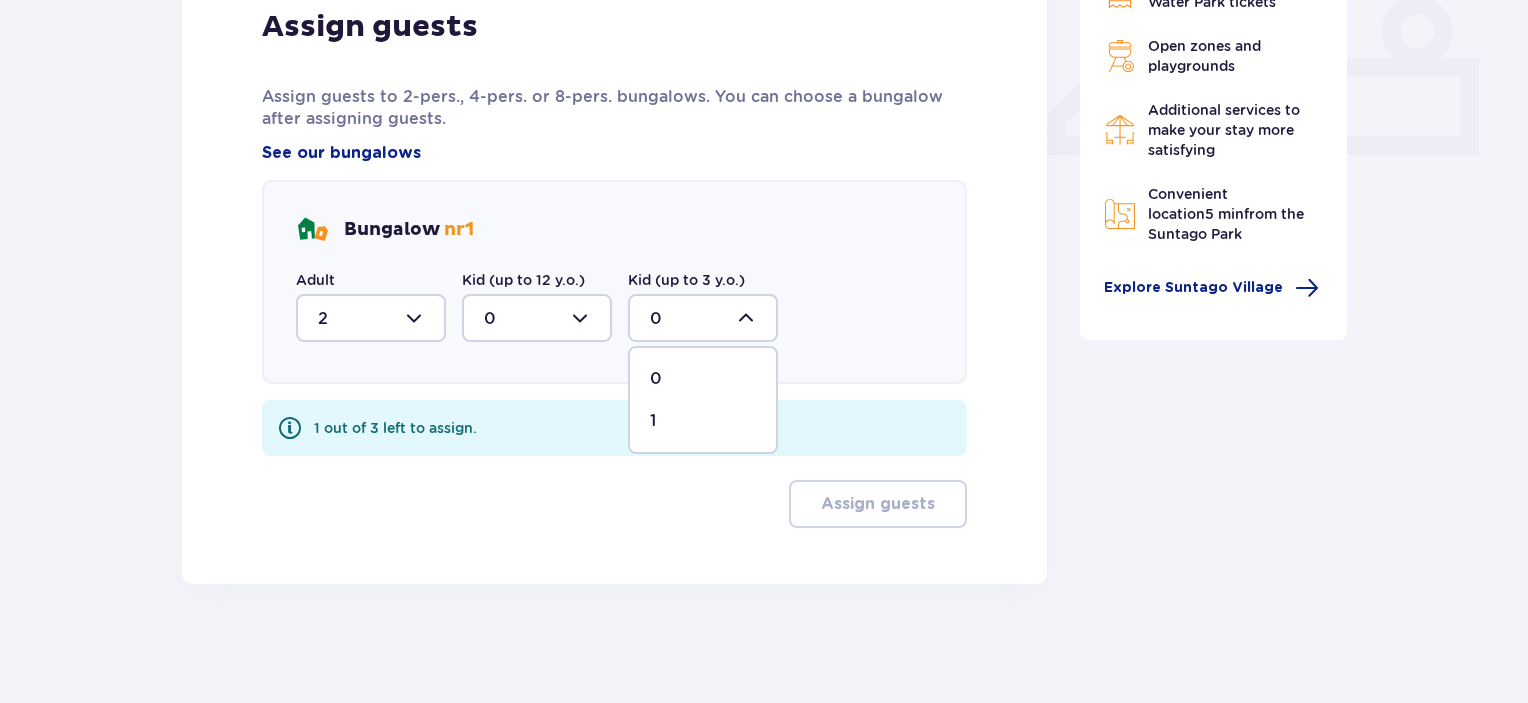 click on "1" at bounding box center (703, 421) 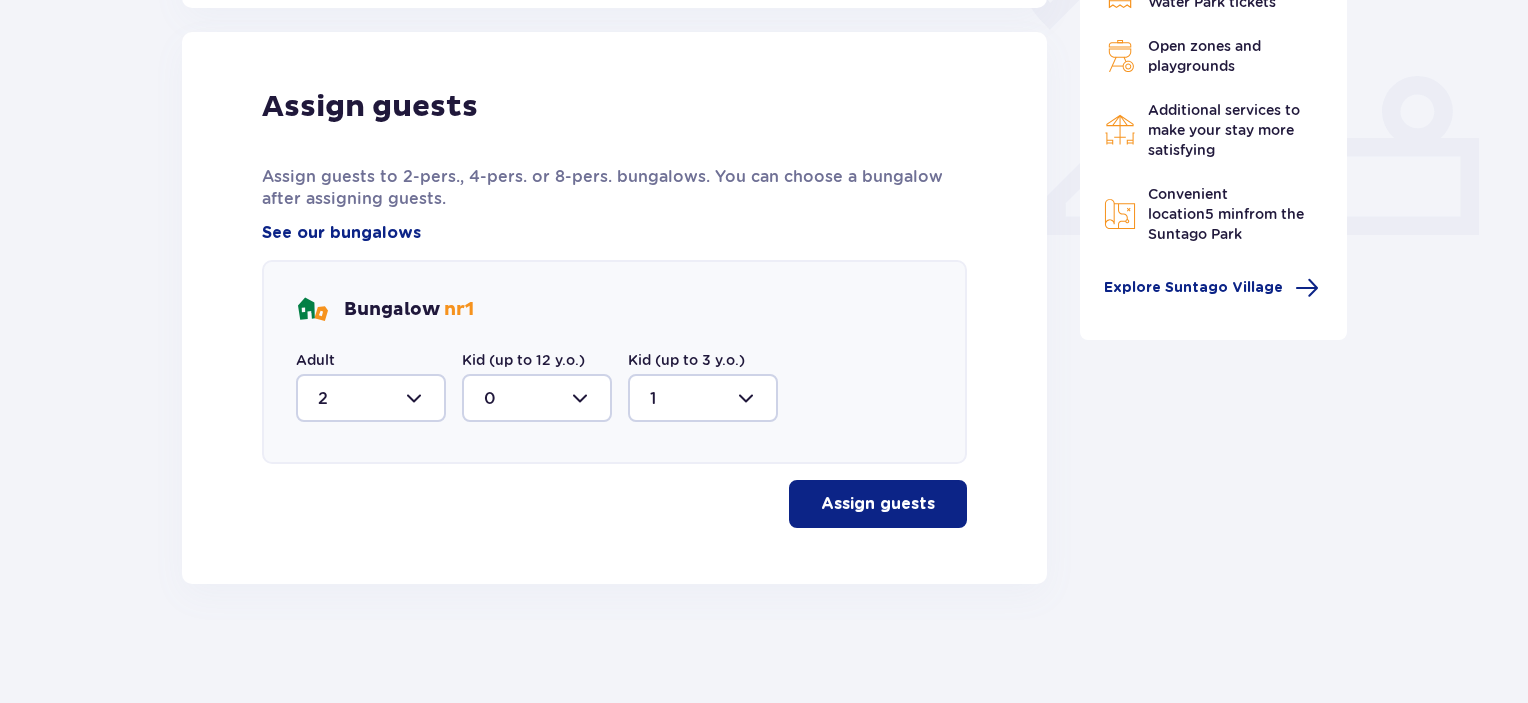 click on "Assign guests" at bounding box center (878, 504) 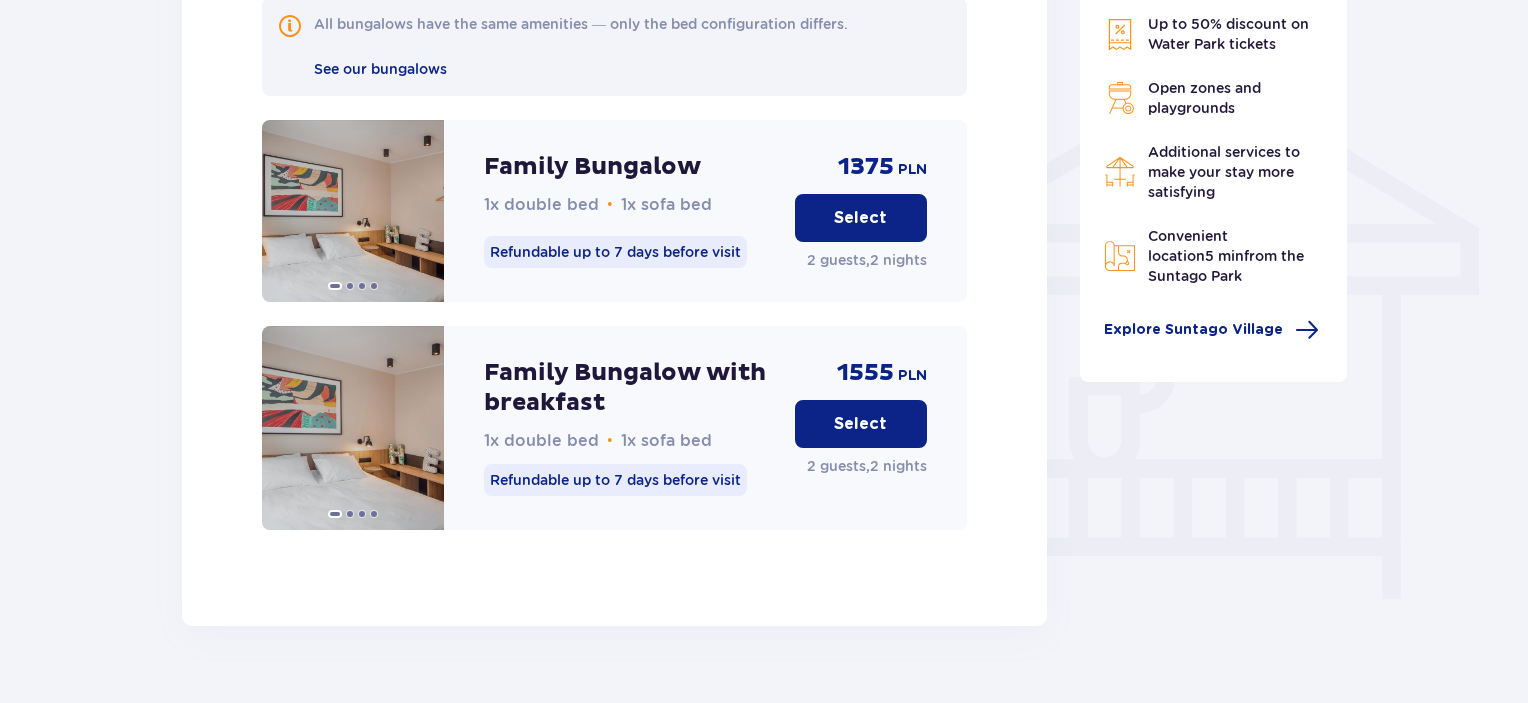scroll, scrollTop: 1581, scrollLeft: 0, axis: vertical 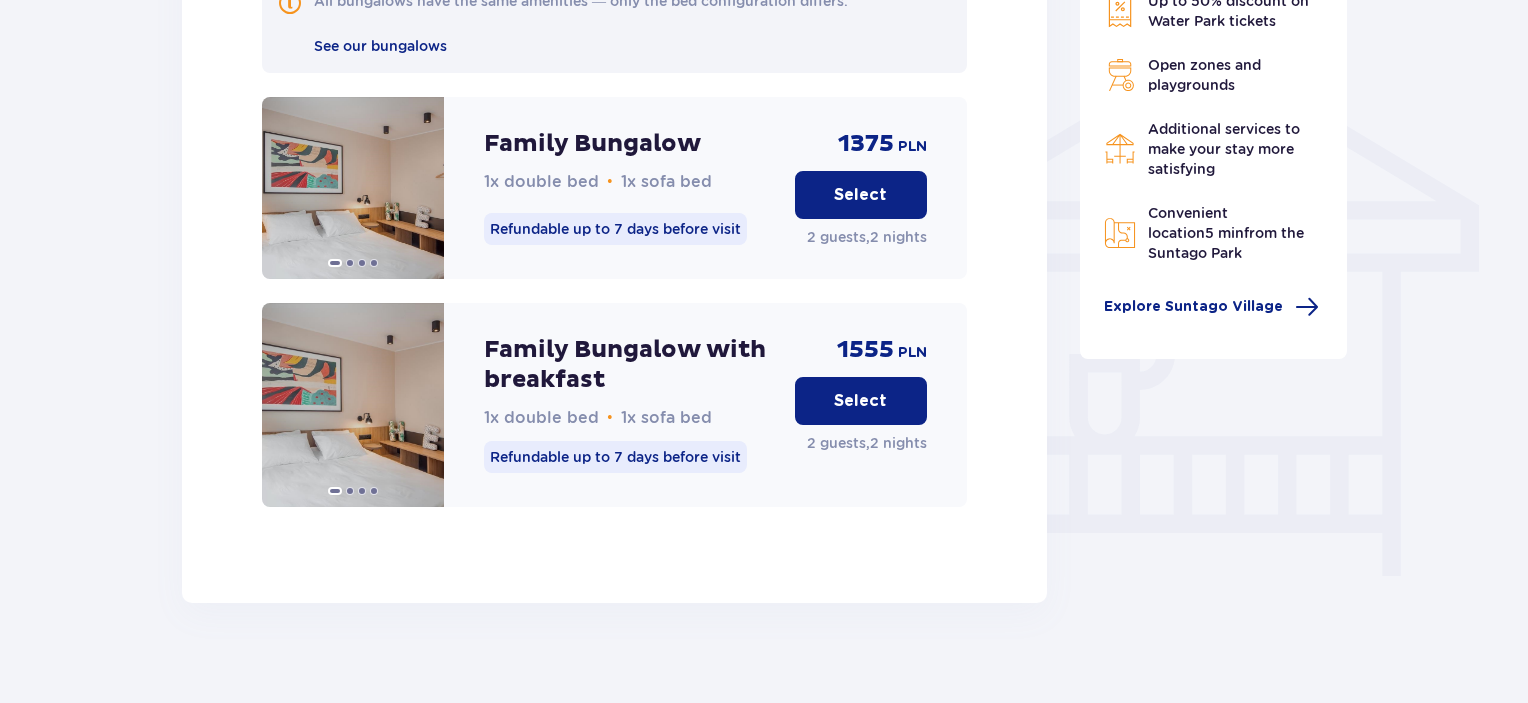 click on "Select" at bounding box center [860, 401] 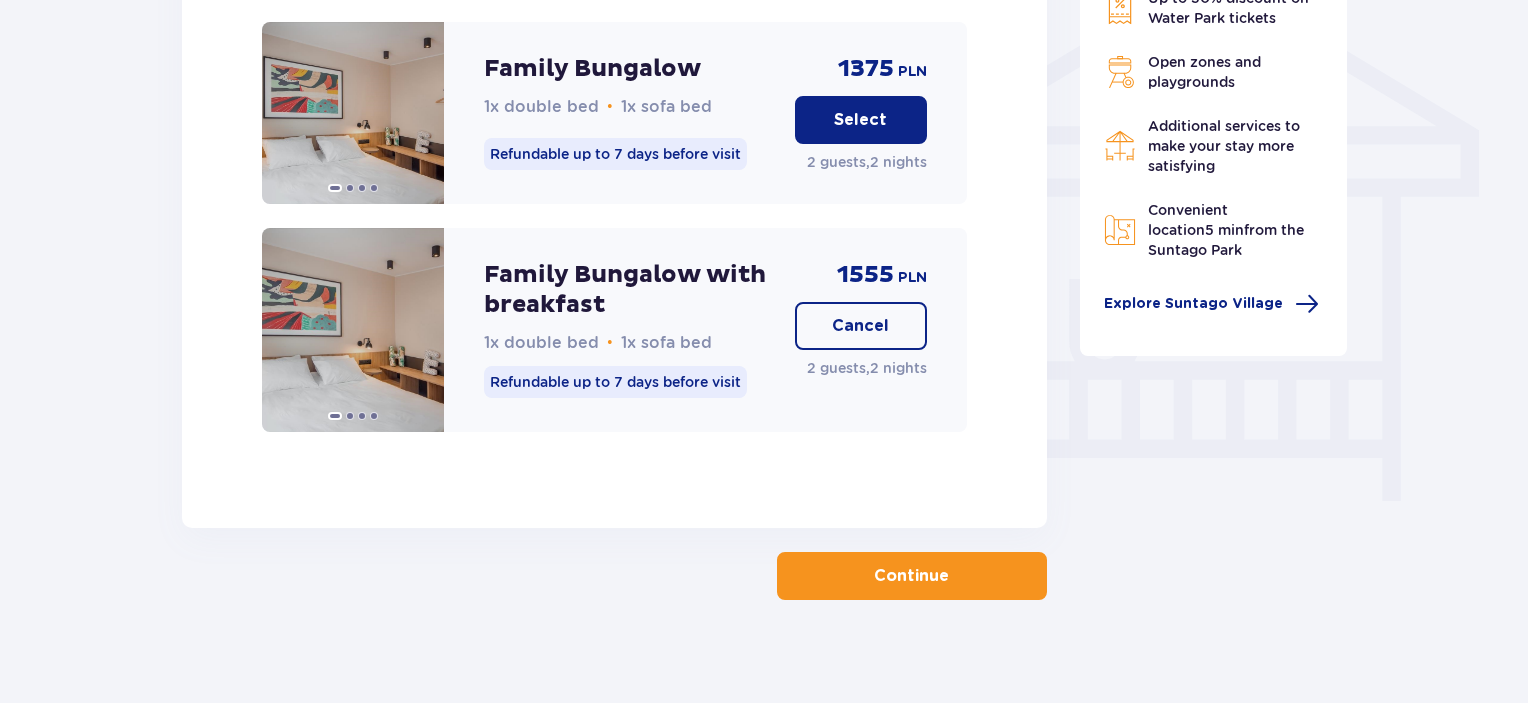 scroll, scrollTop: 1672, scrollLeft: 0, axis: vertical 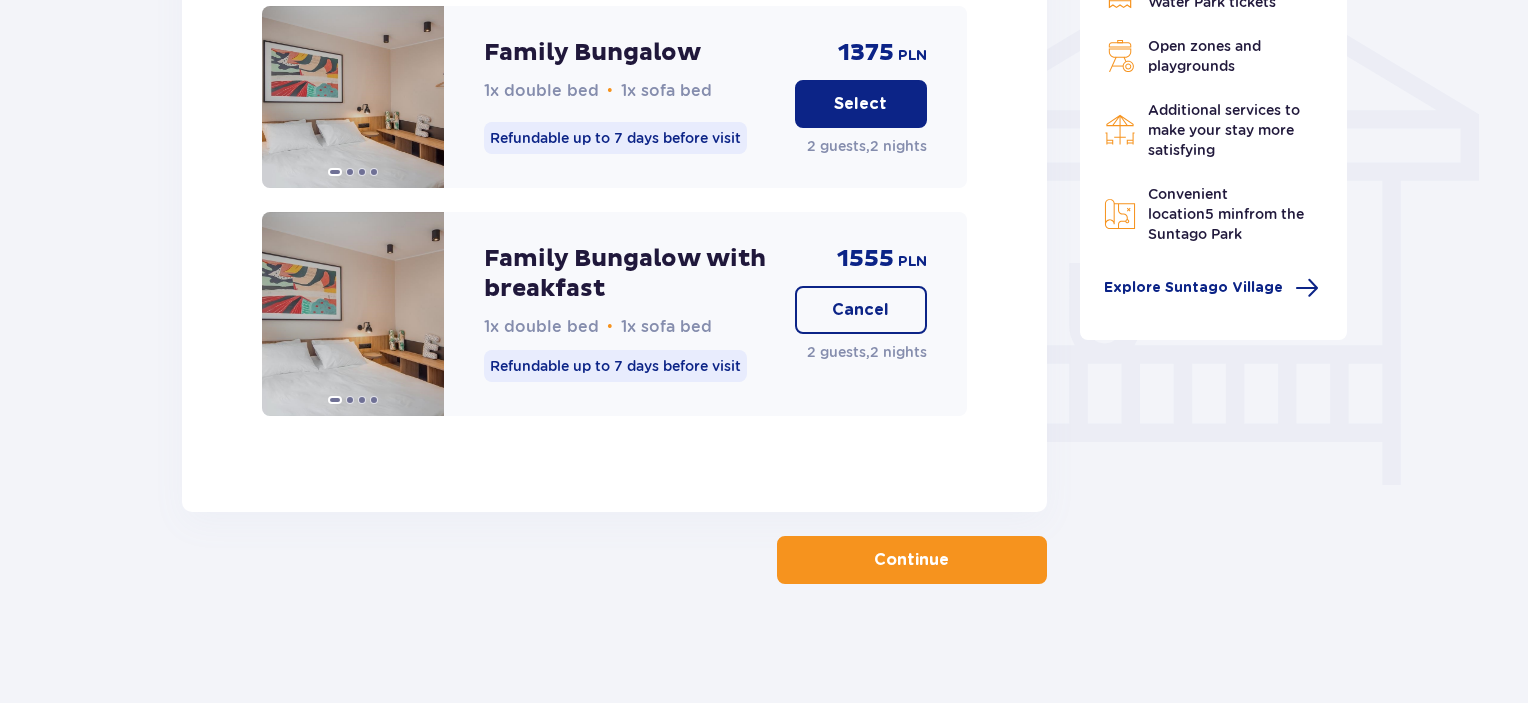 click on "Continue" at bounding box center [911, 560] 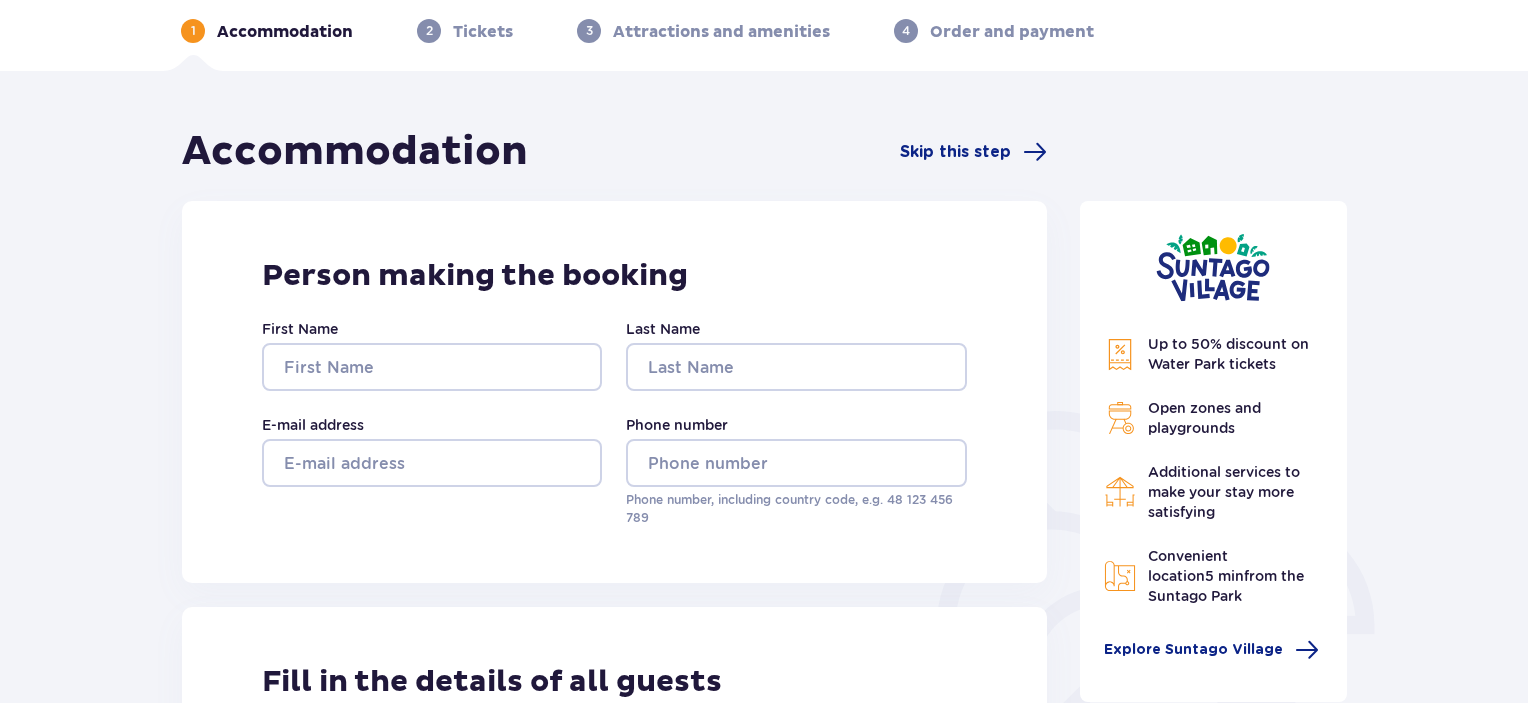 scroll, scrollTop: 200, scrollLeft: 0, axis: vertical 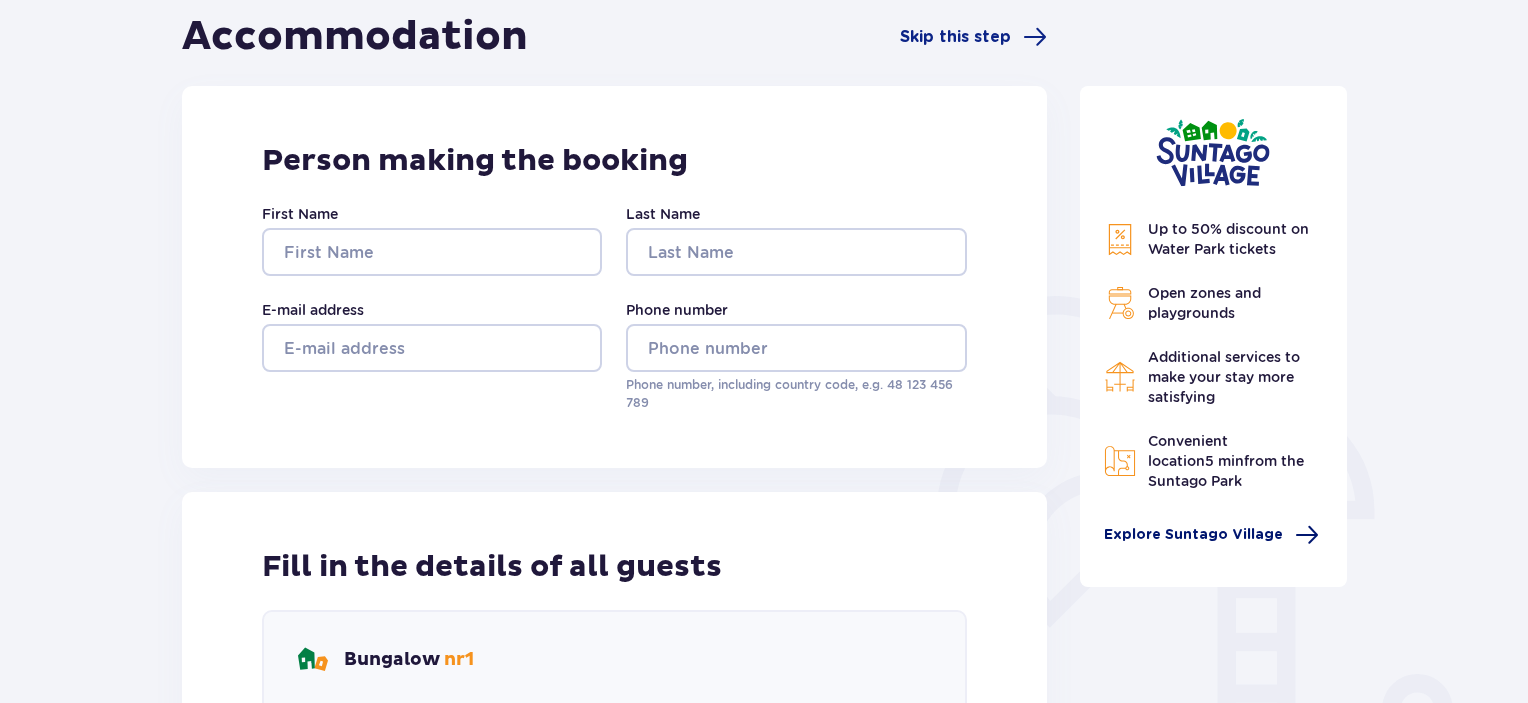 click on "Explore Suntago Village" at bounding box center [1193, 535] 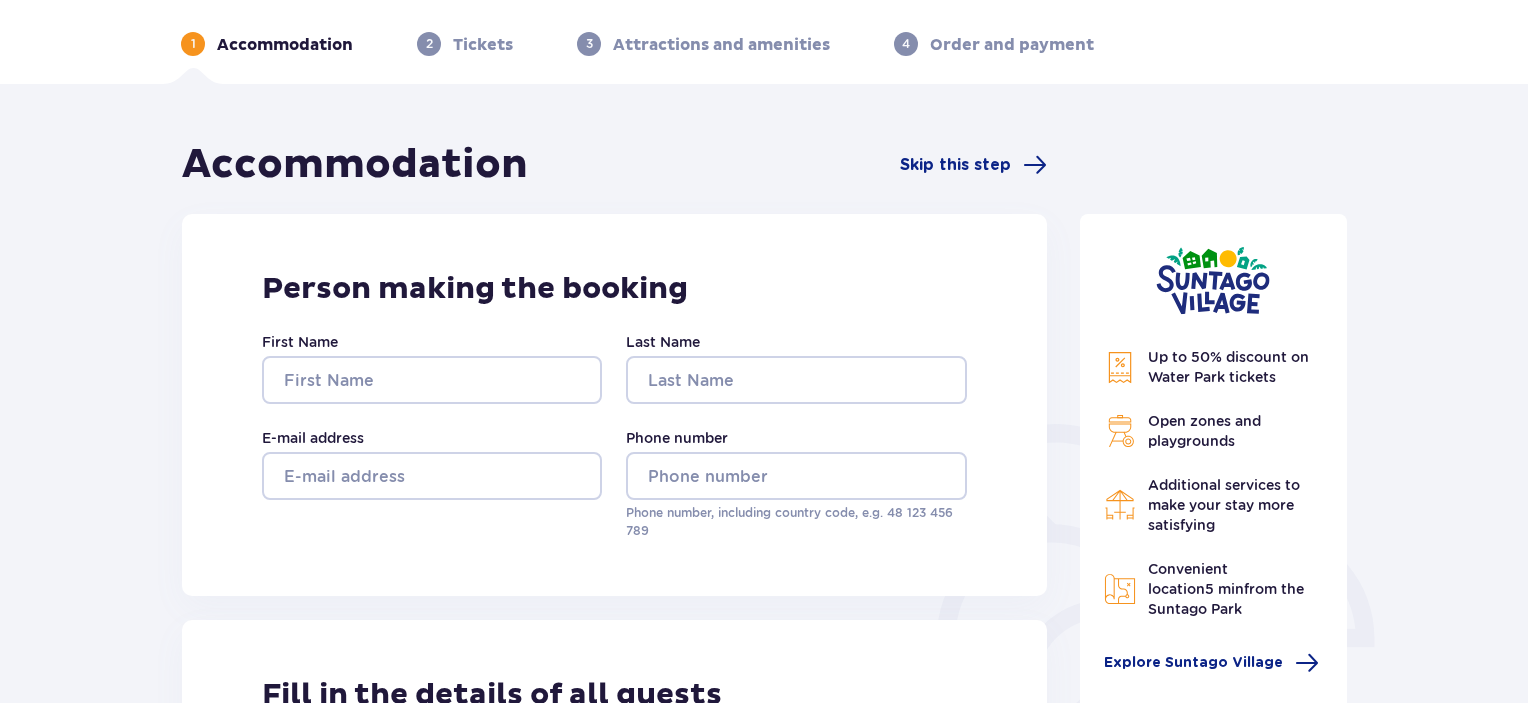 scroll, scrollTop: 0, scrollLeft: 0, axis: both 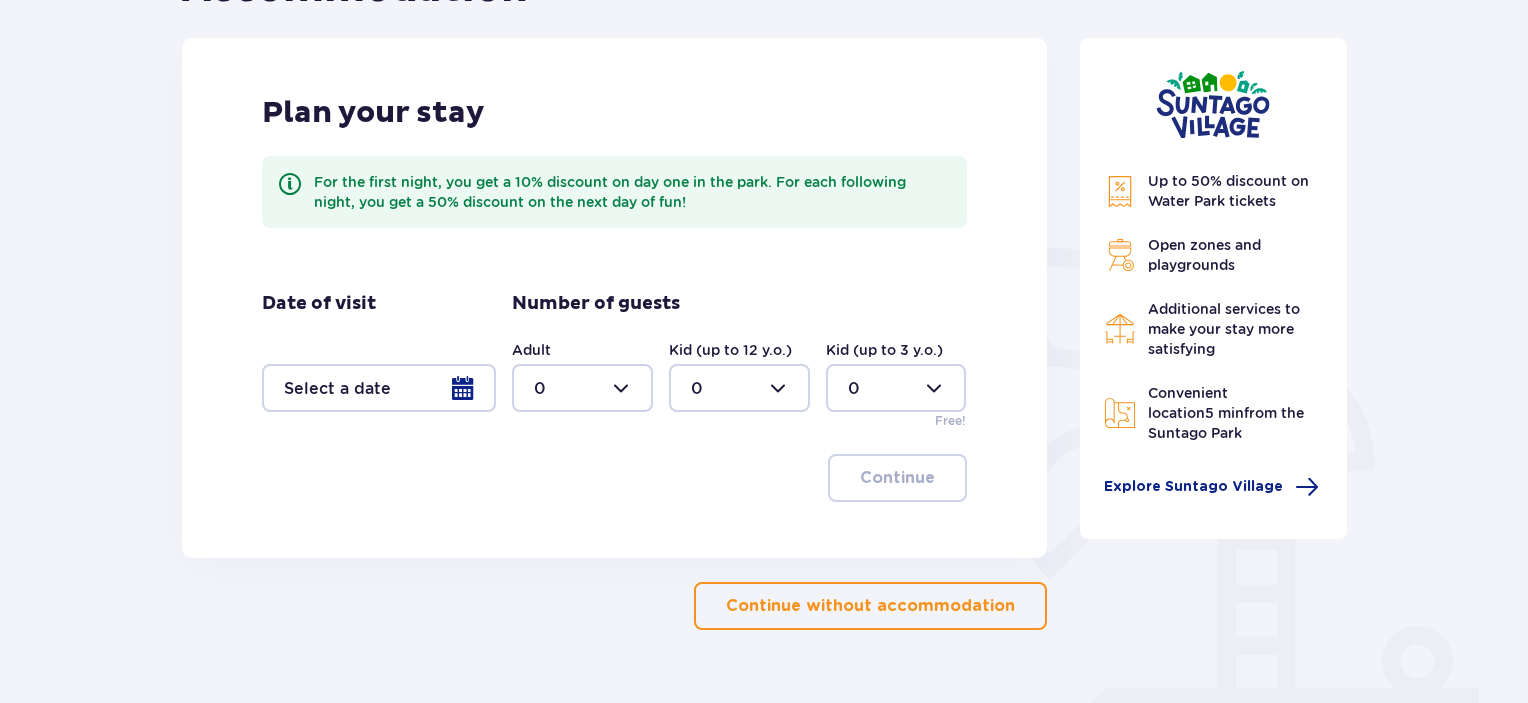 click at bounding box center [379, 388] 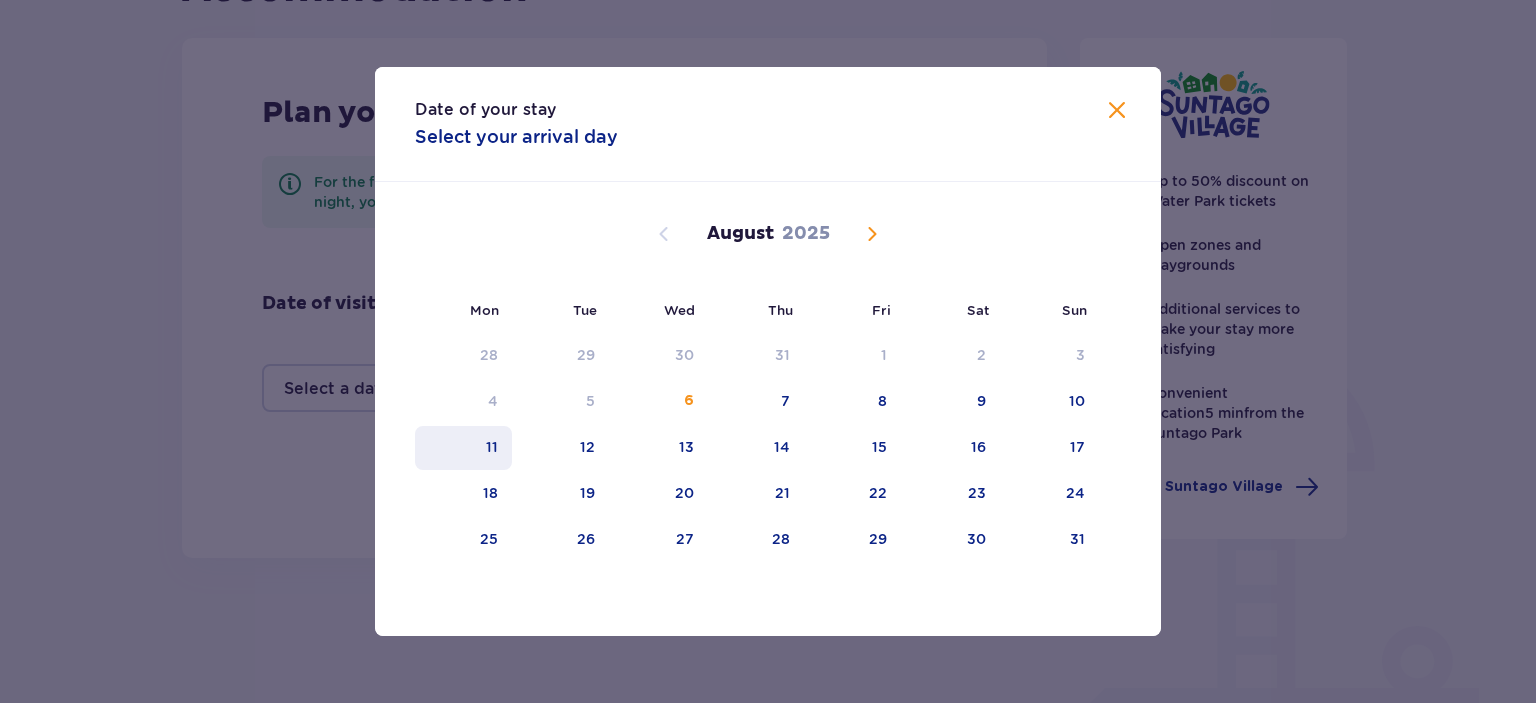click on "11" at bounding box center [463, 448] 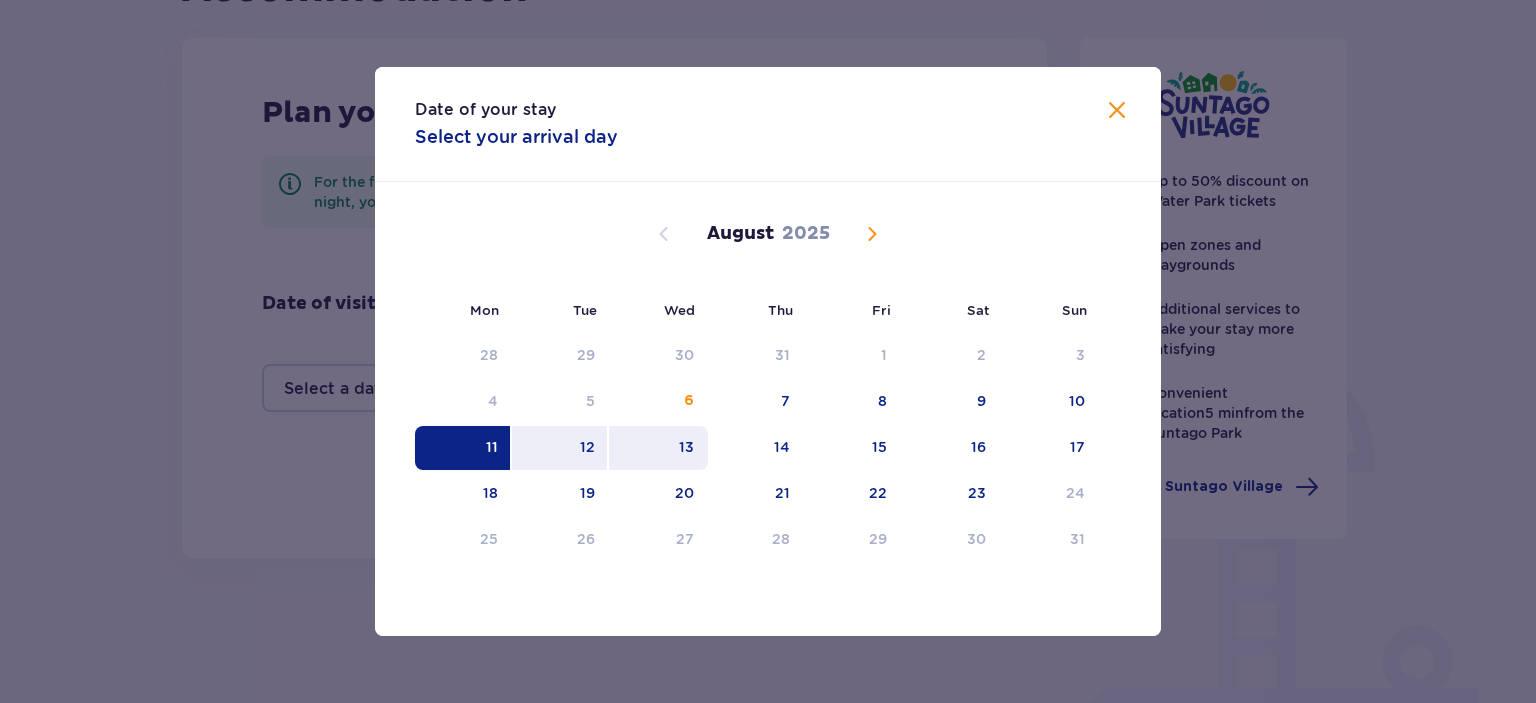 click on "13" at bounding box center [686, 447] 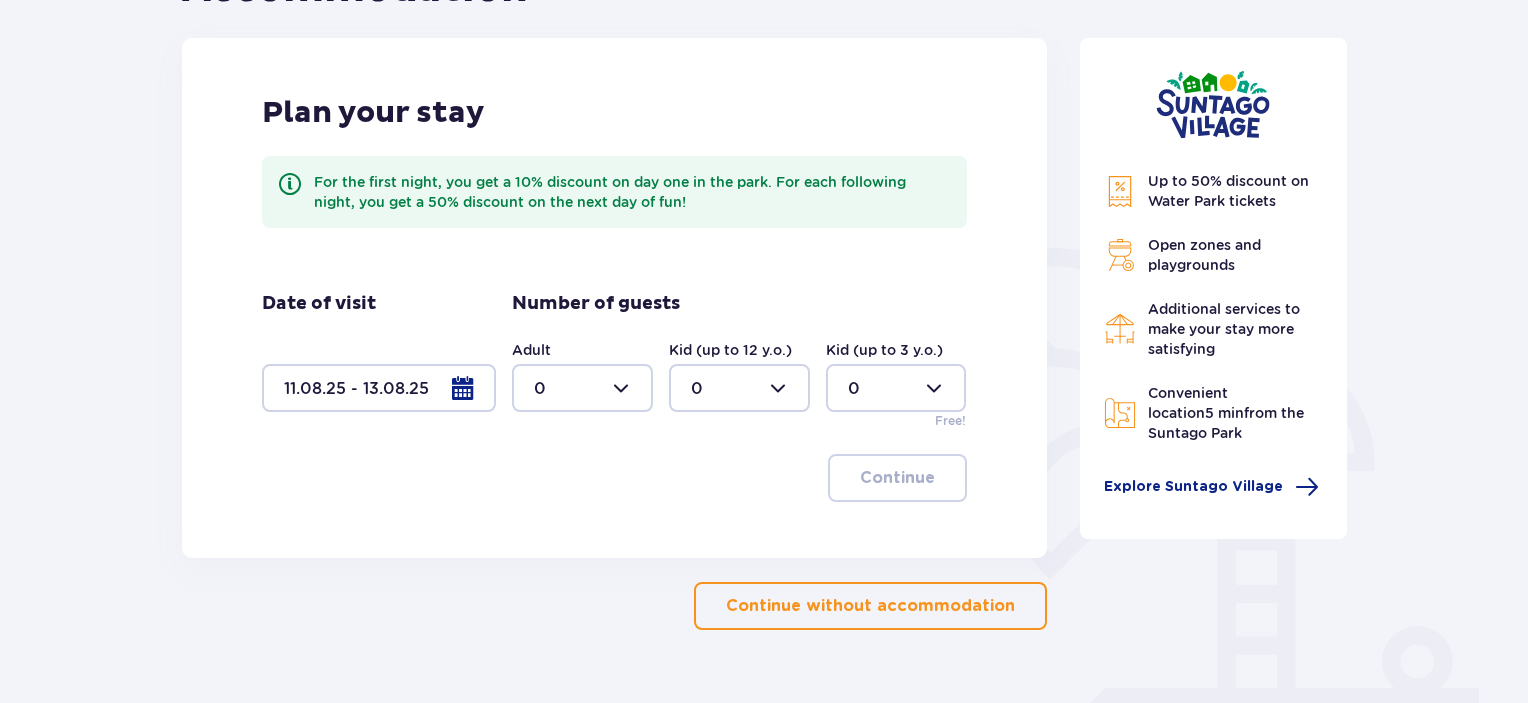 click at bounding box center (582, 388) 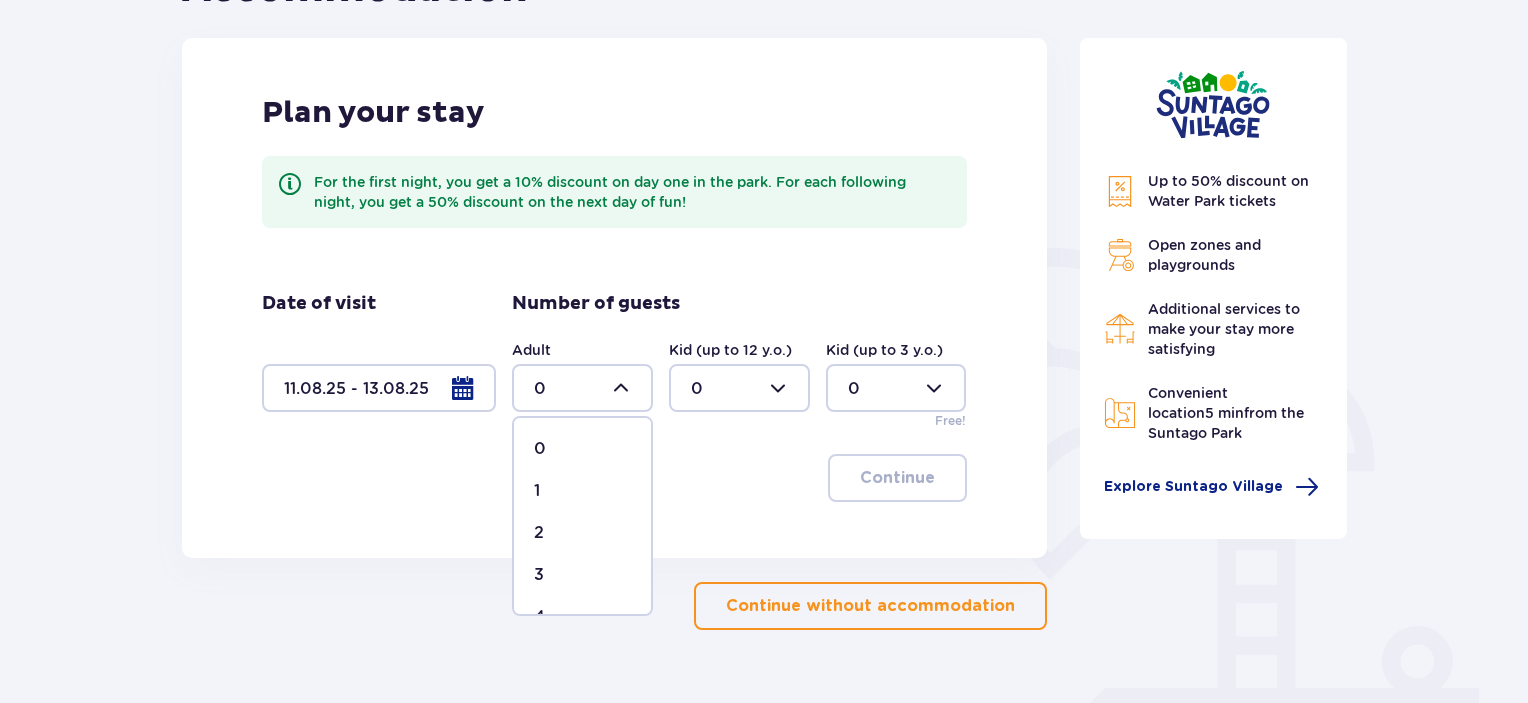 click on "2" at bounding box center (582, 533) 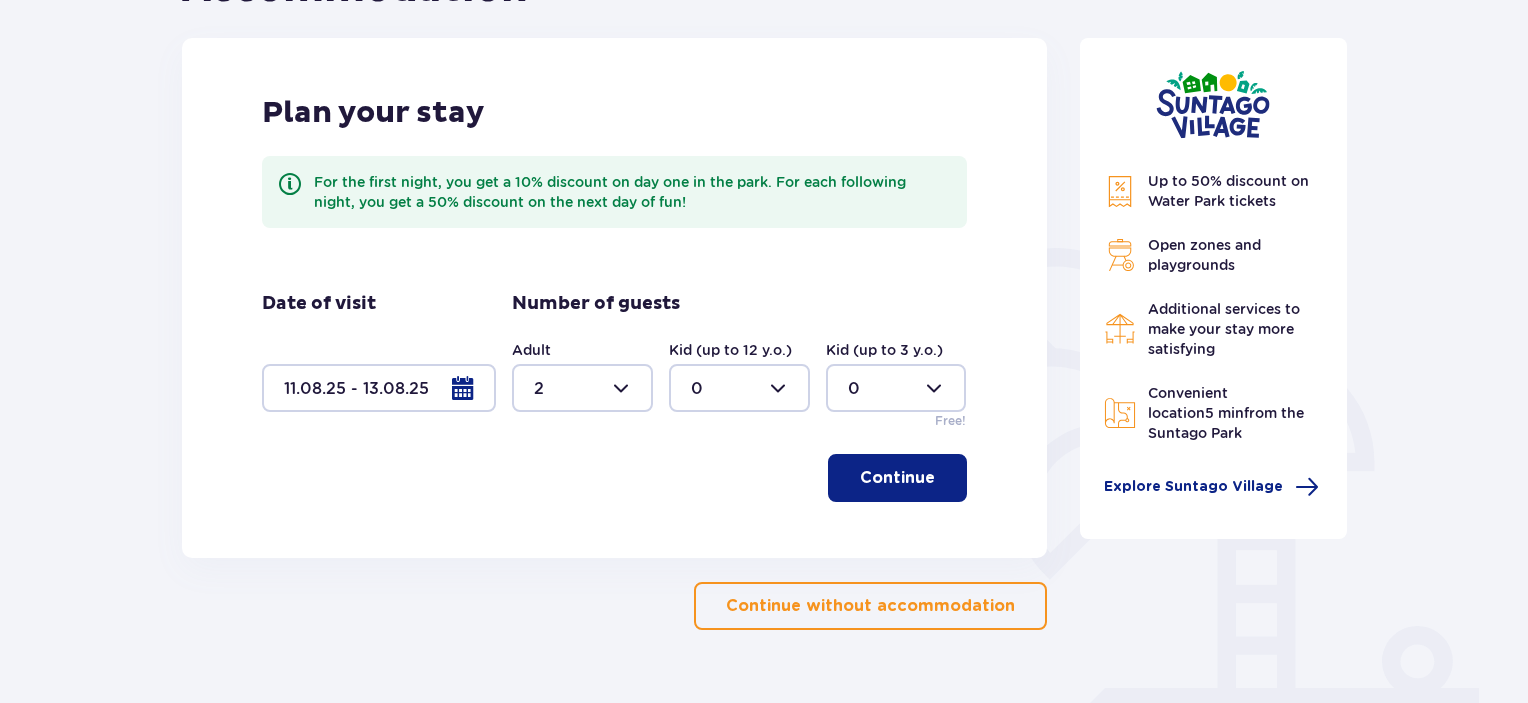 click at bounding box center [896, 388] 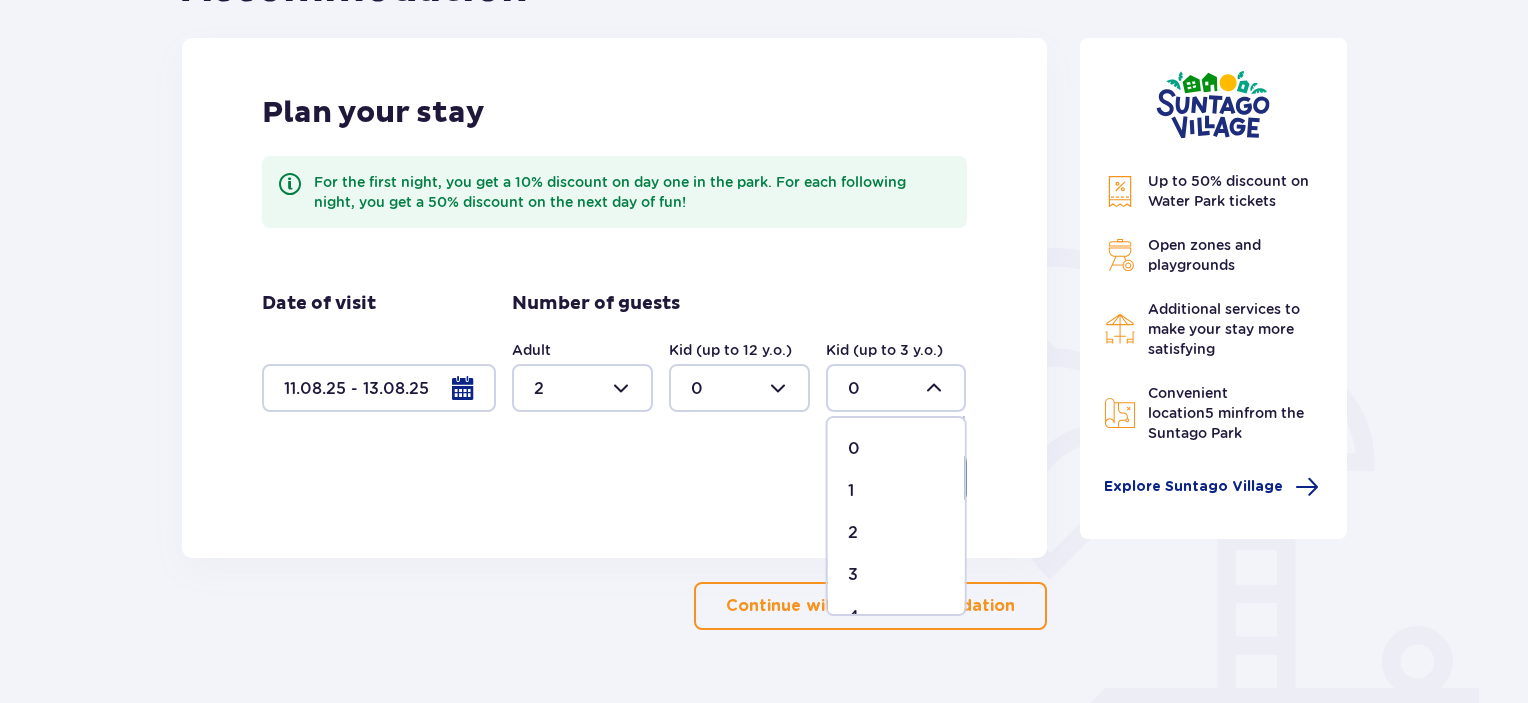 click on "1" at bounding box center (851, 491) 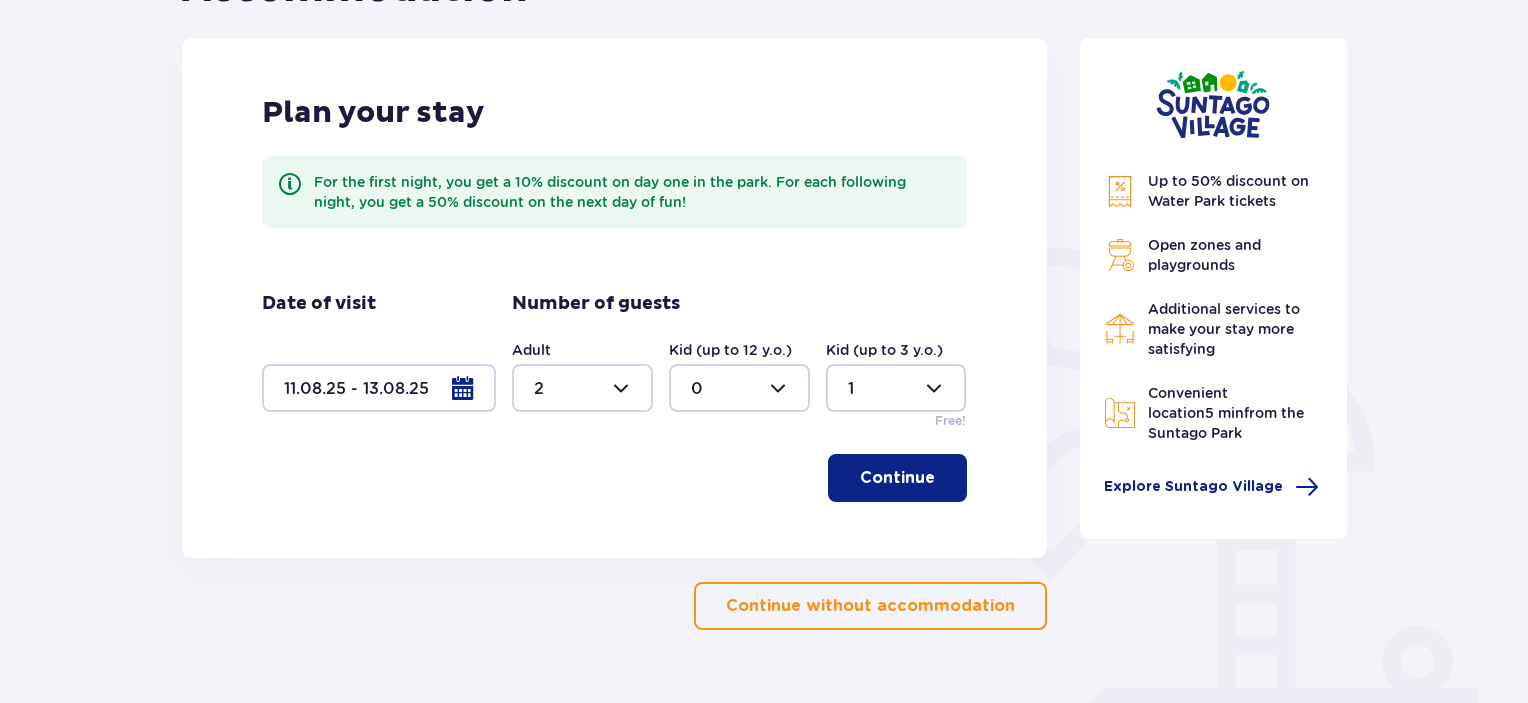 click on "Continue" at bounding box center (897, 478) 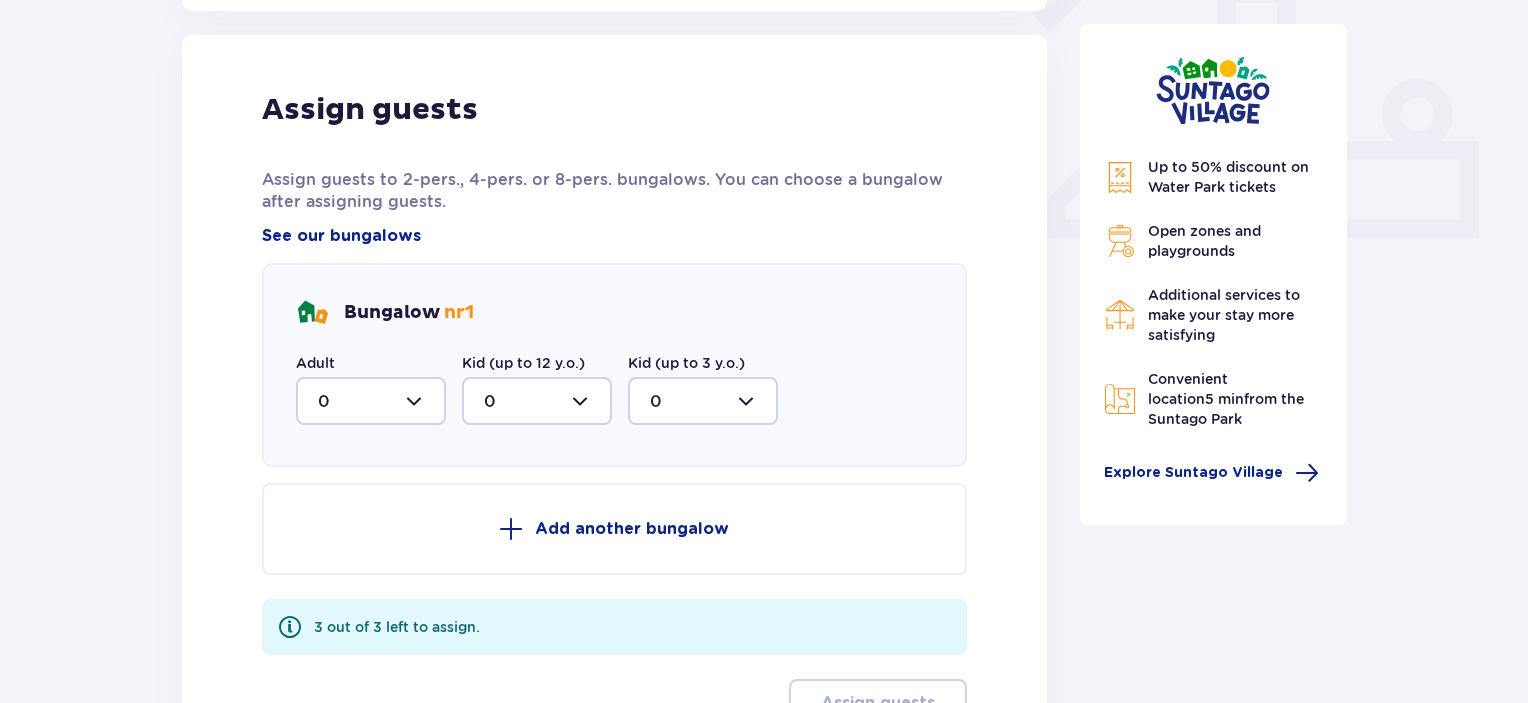 scroll, scrollTop: 806, scrollLeft: 0, axis: vertical 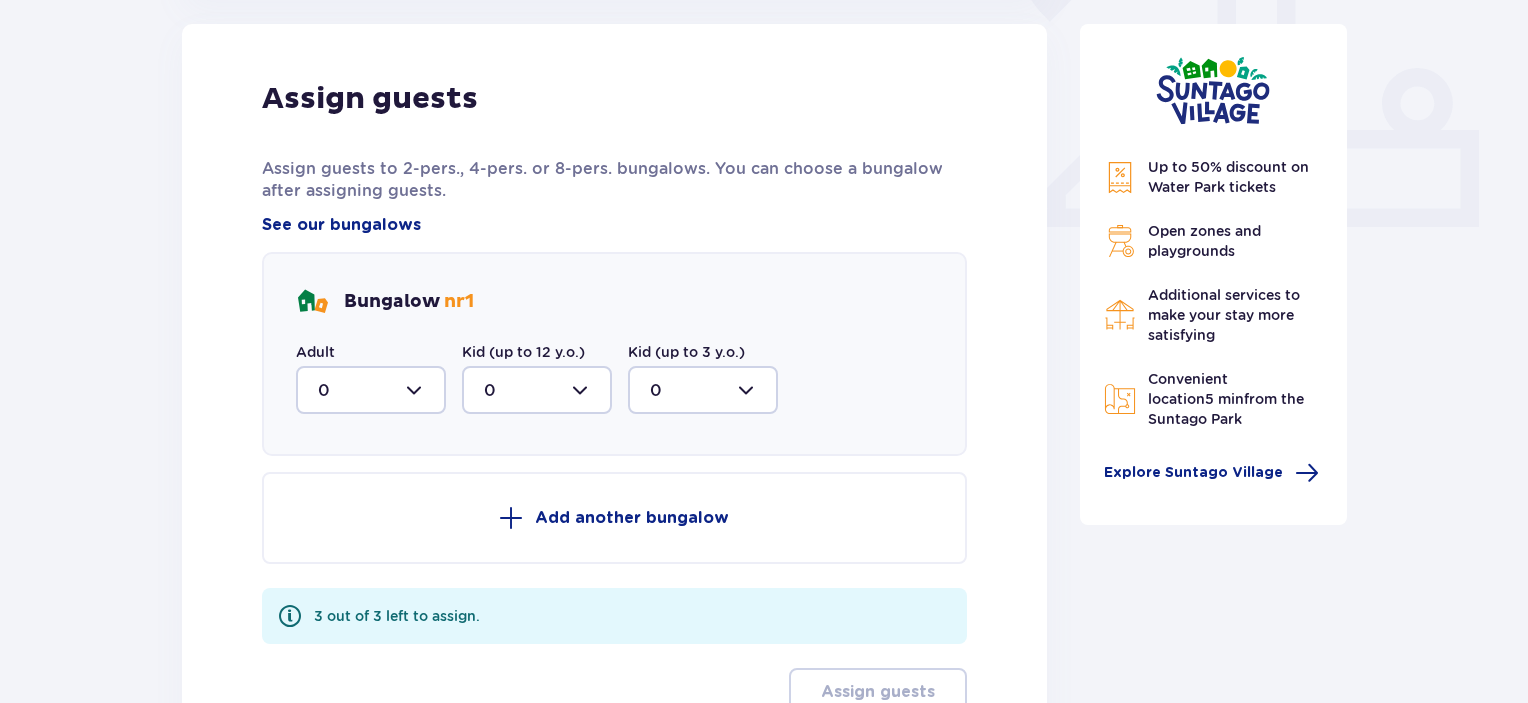 click at bounding box center [371, 390] 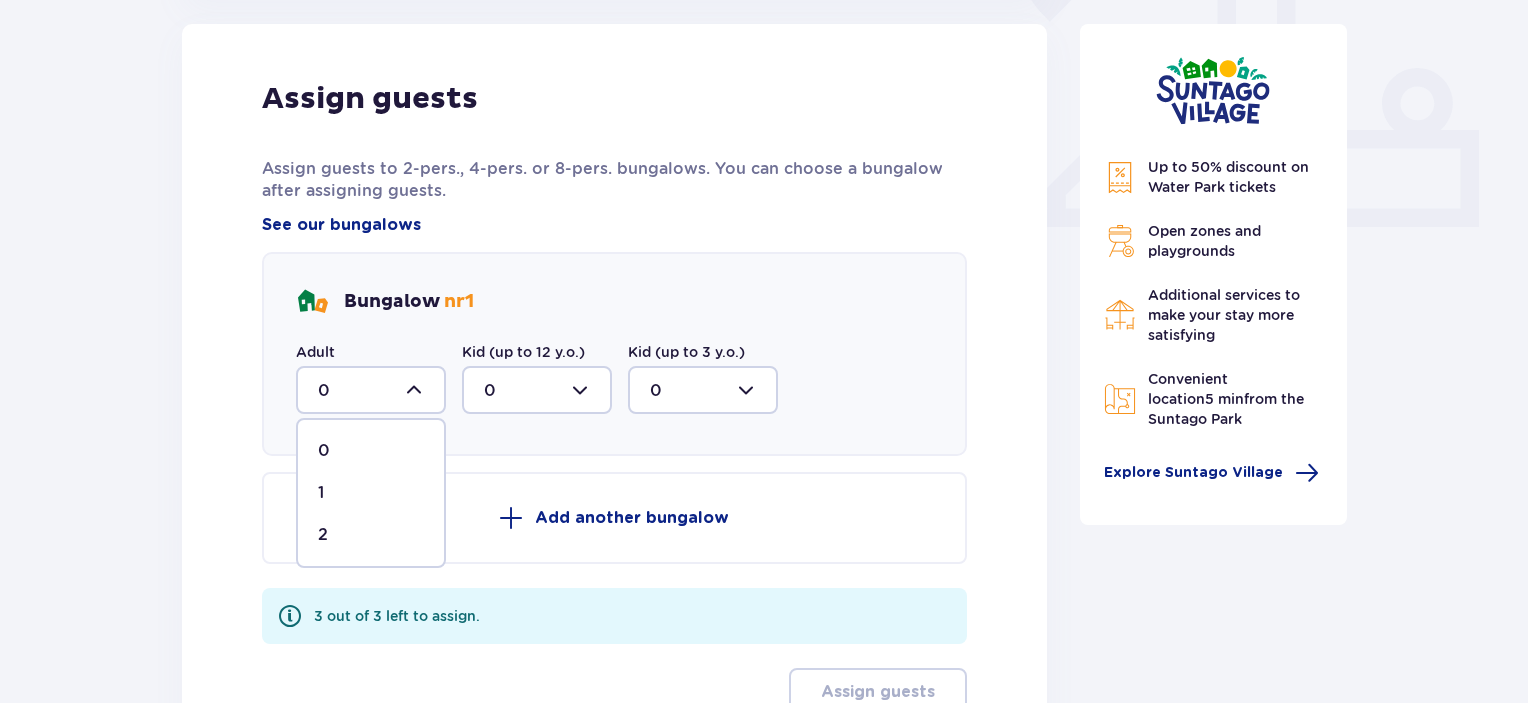click on "2" at bounding box center [323, 535] 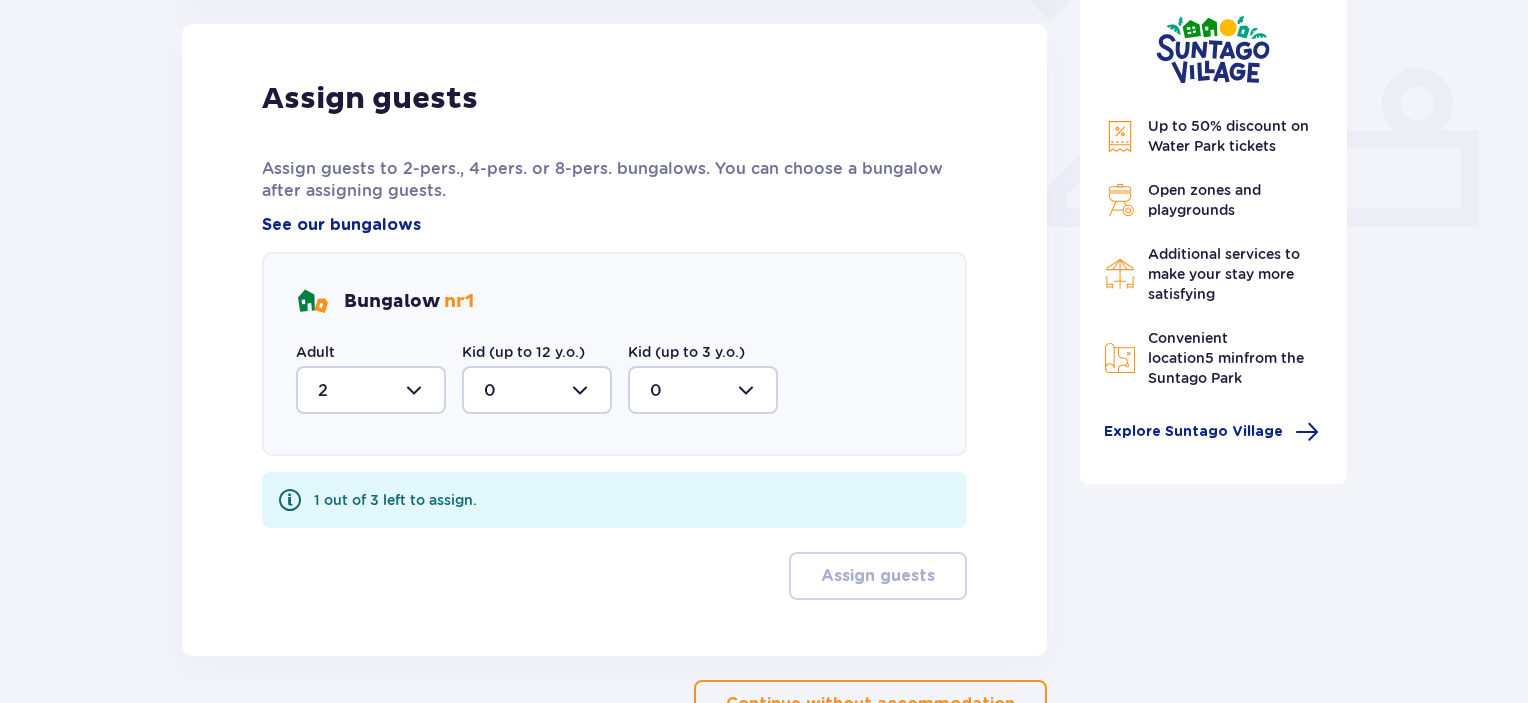 click at bounding box center (703, 390) 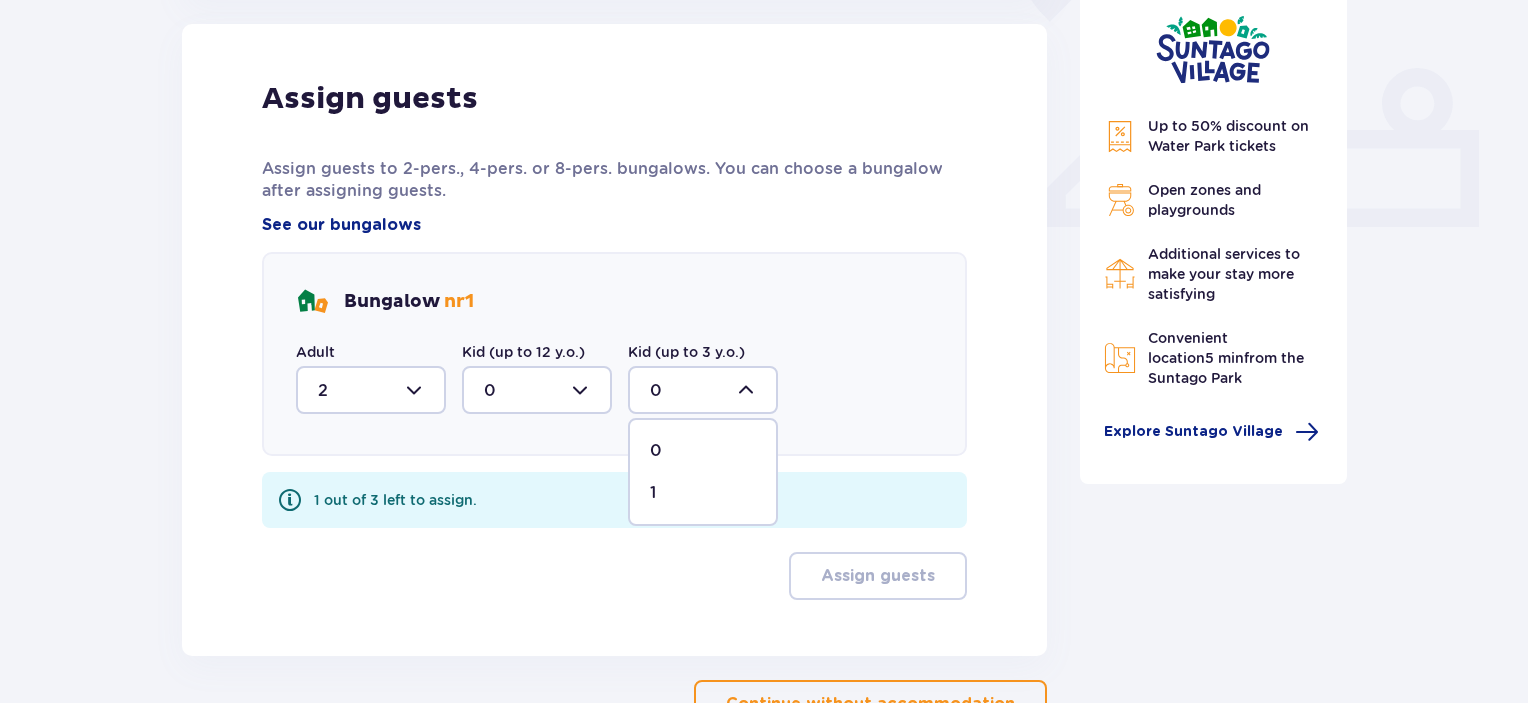 click on "1" at bounding box center (653, 493) 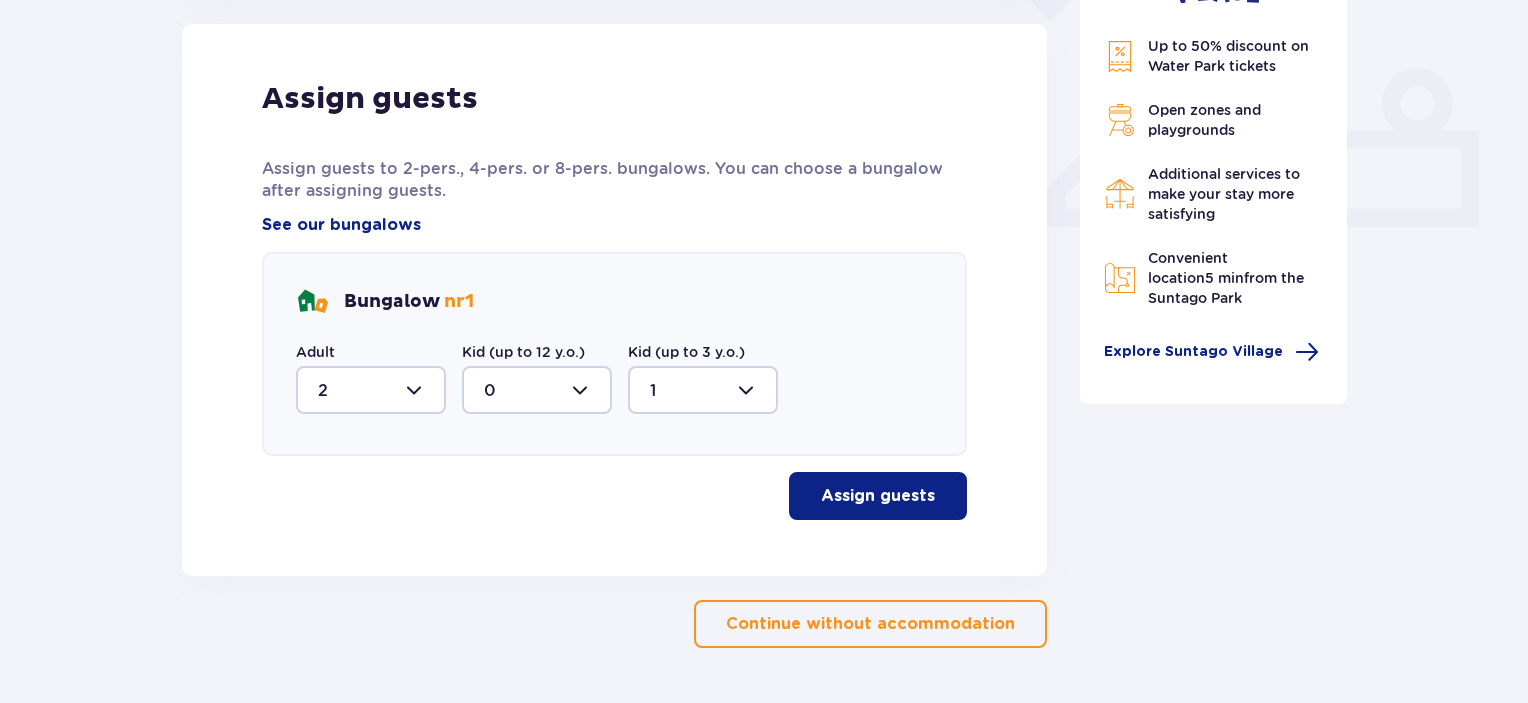 click on "Assign guests" at bounding box center (878, 496) 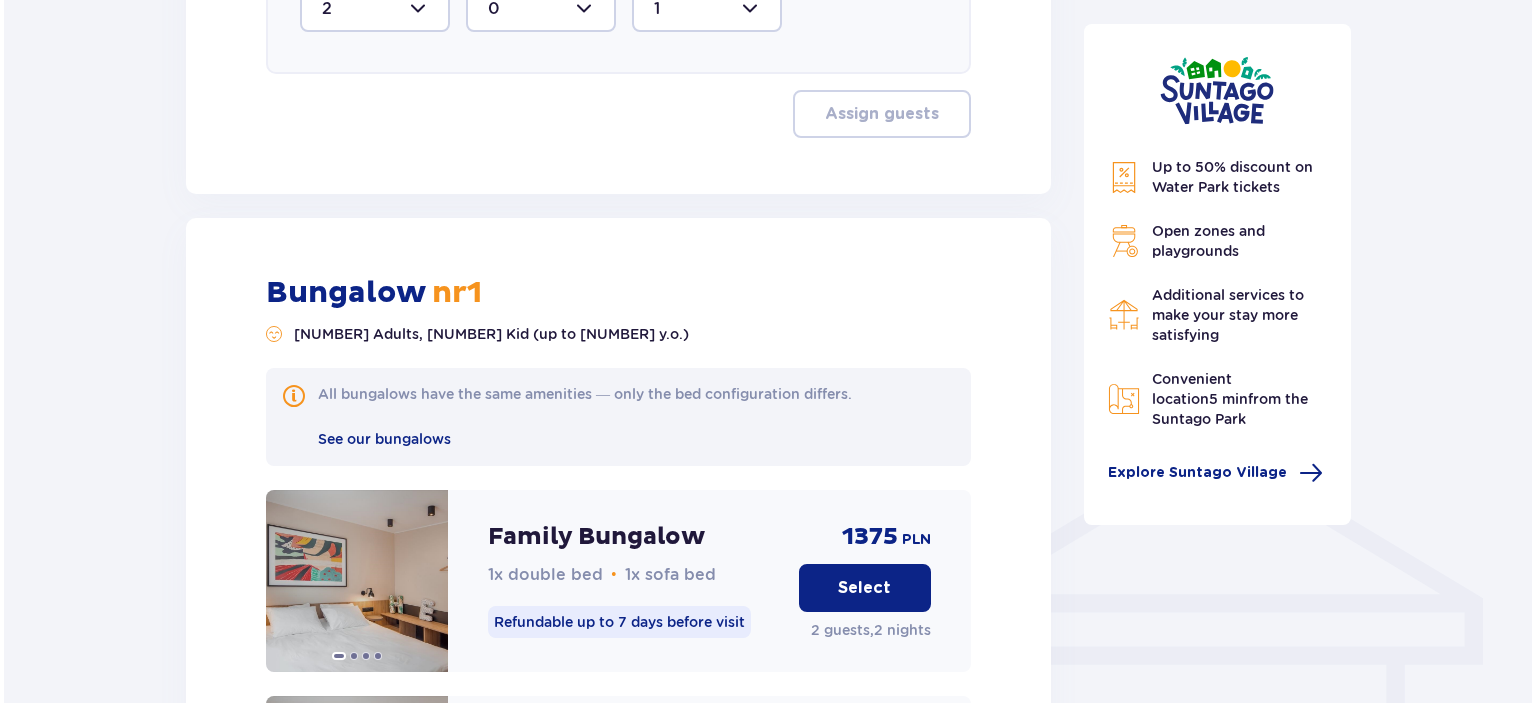 scroll, scrollTop: 972, scrollLeft: 0, axis: vertical 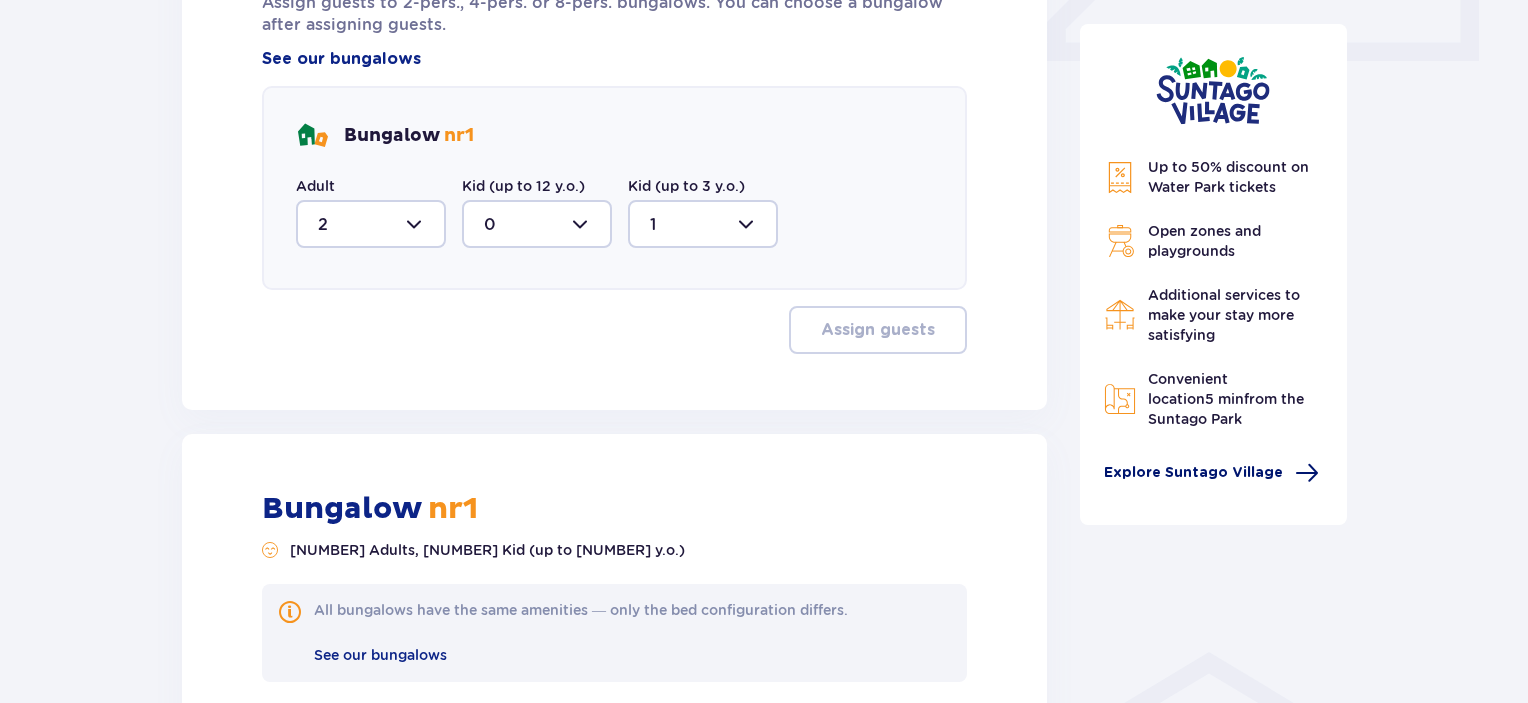 click on "Explore Suntago Village" at bounding box center [1193, 473] 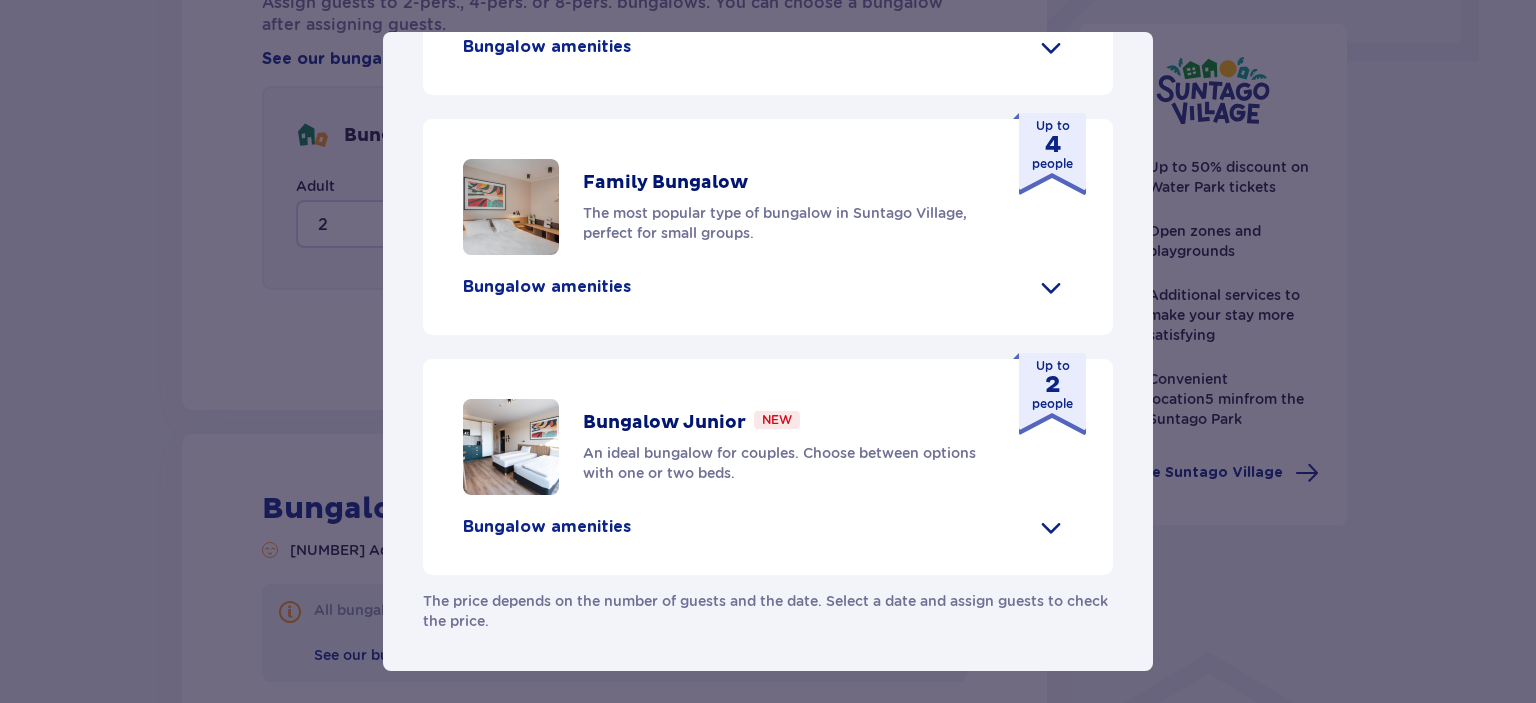 scroll, scrollTop: 959, scrollLeft: 0, axis: vertical 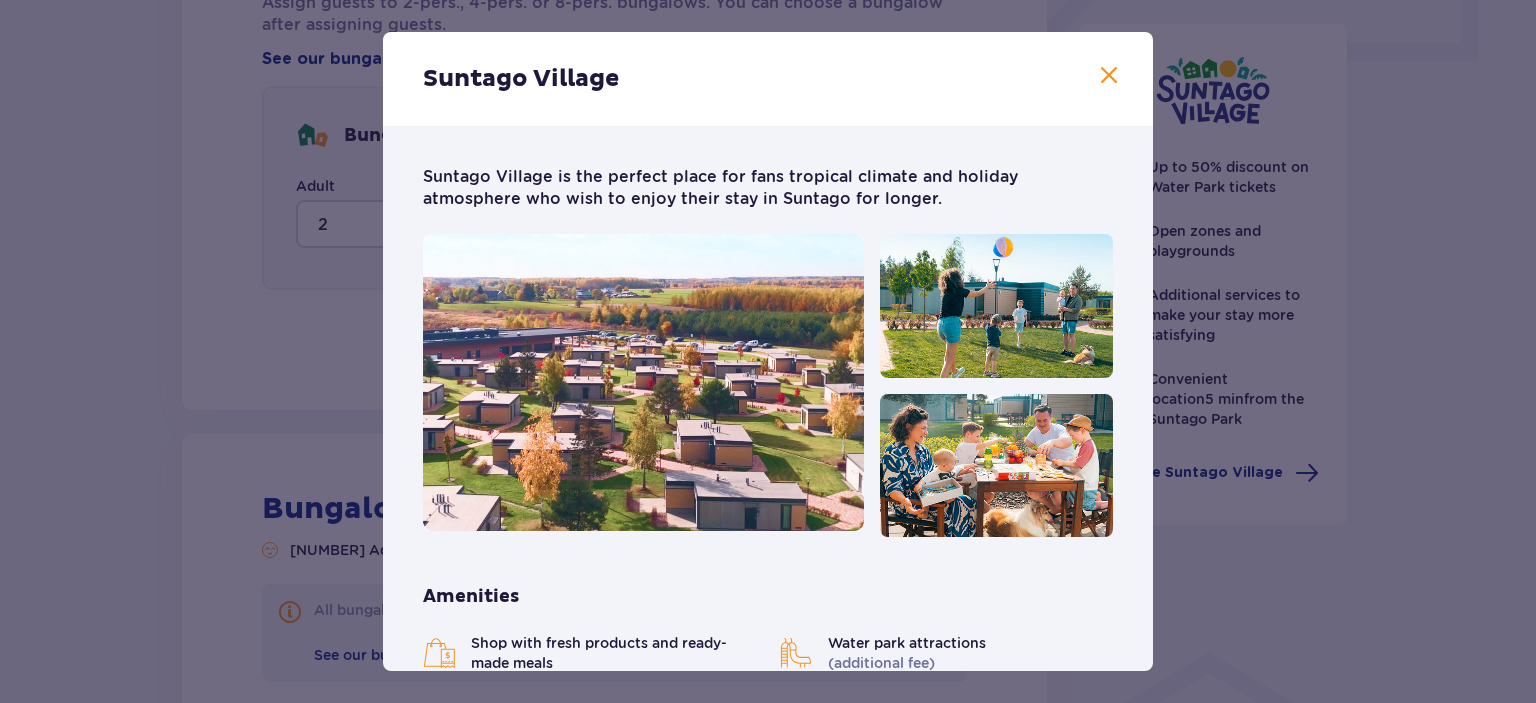 click at bounding box center (1109, 76) 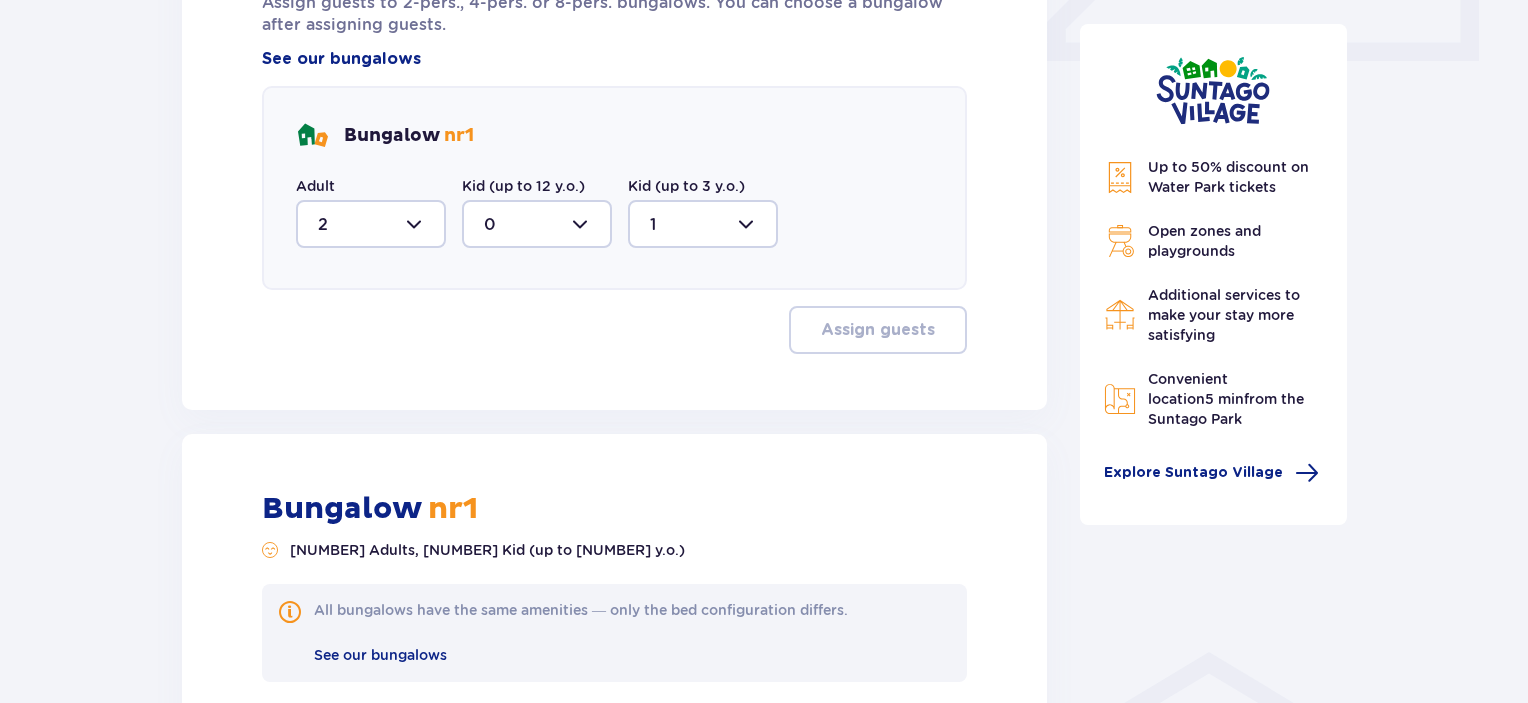 click at bounding box center [703, 224] 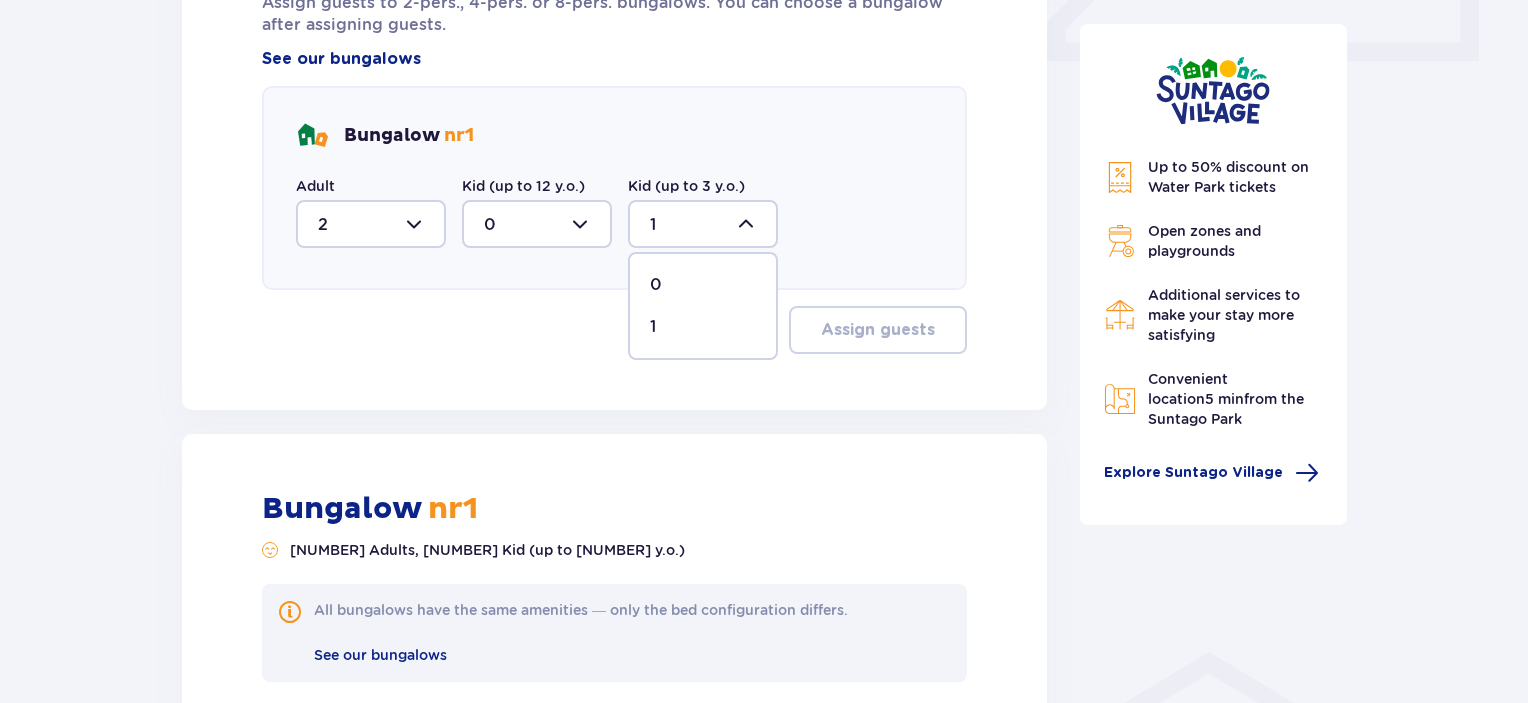 drag, startPoint x: 664, startPoint y: 282, endPoint x: 630, endPoint y: 255, distance: 43.416588 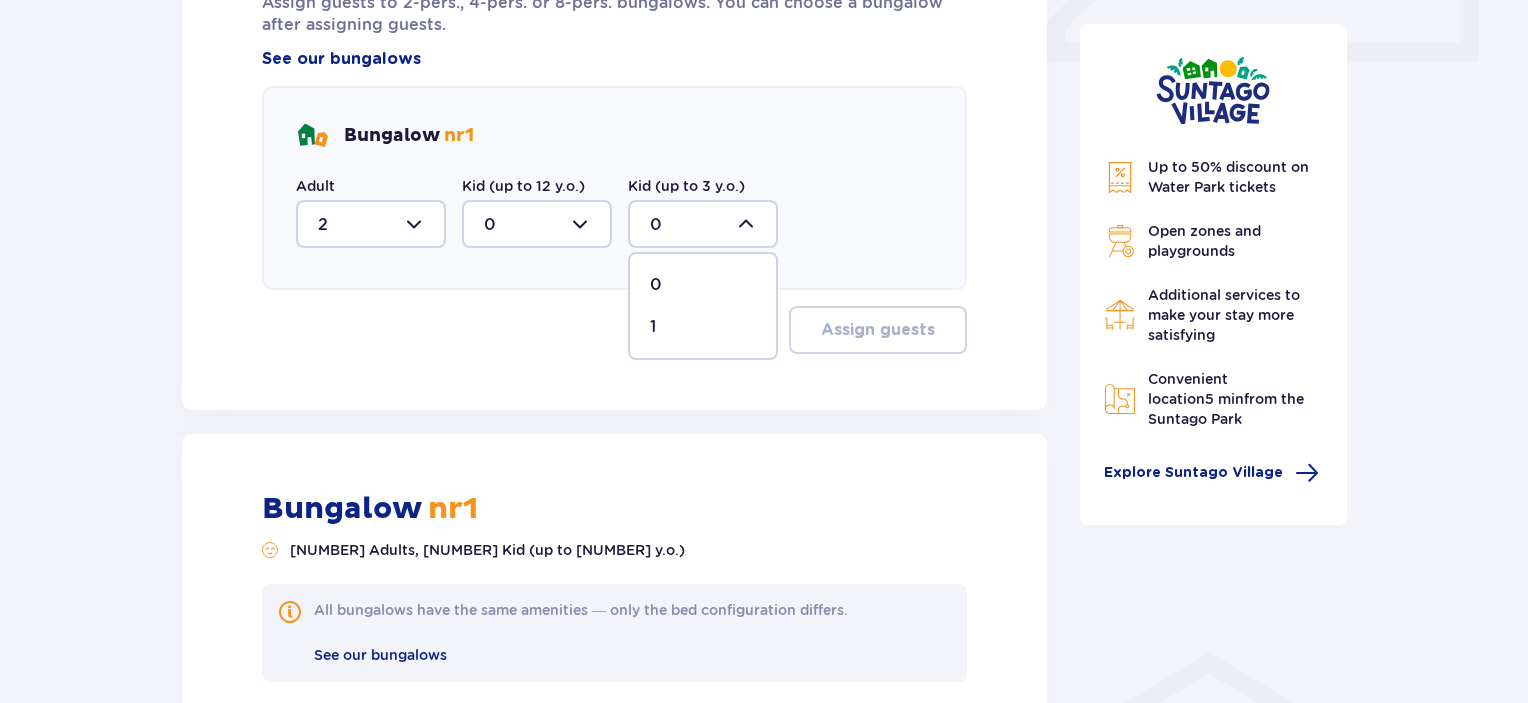 scroll, scrollTop: 950, scrollLeft: 0, axis: vertical 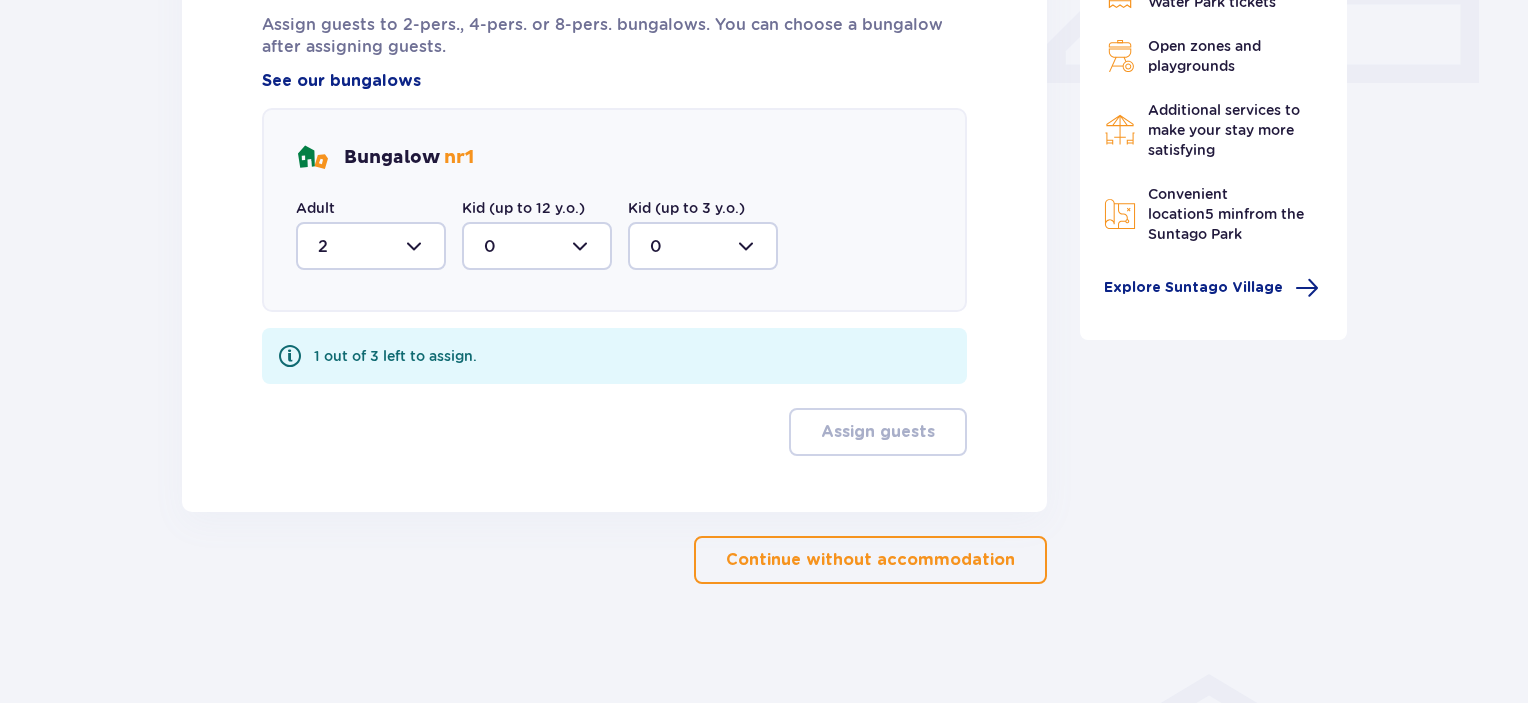 click at bounding box center [537, 246] 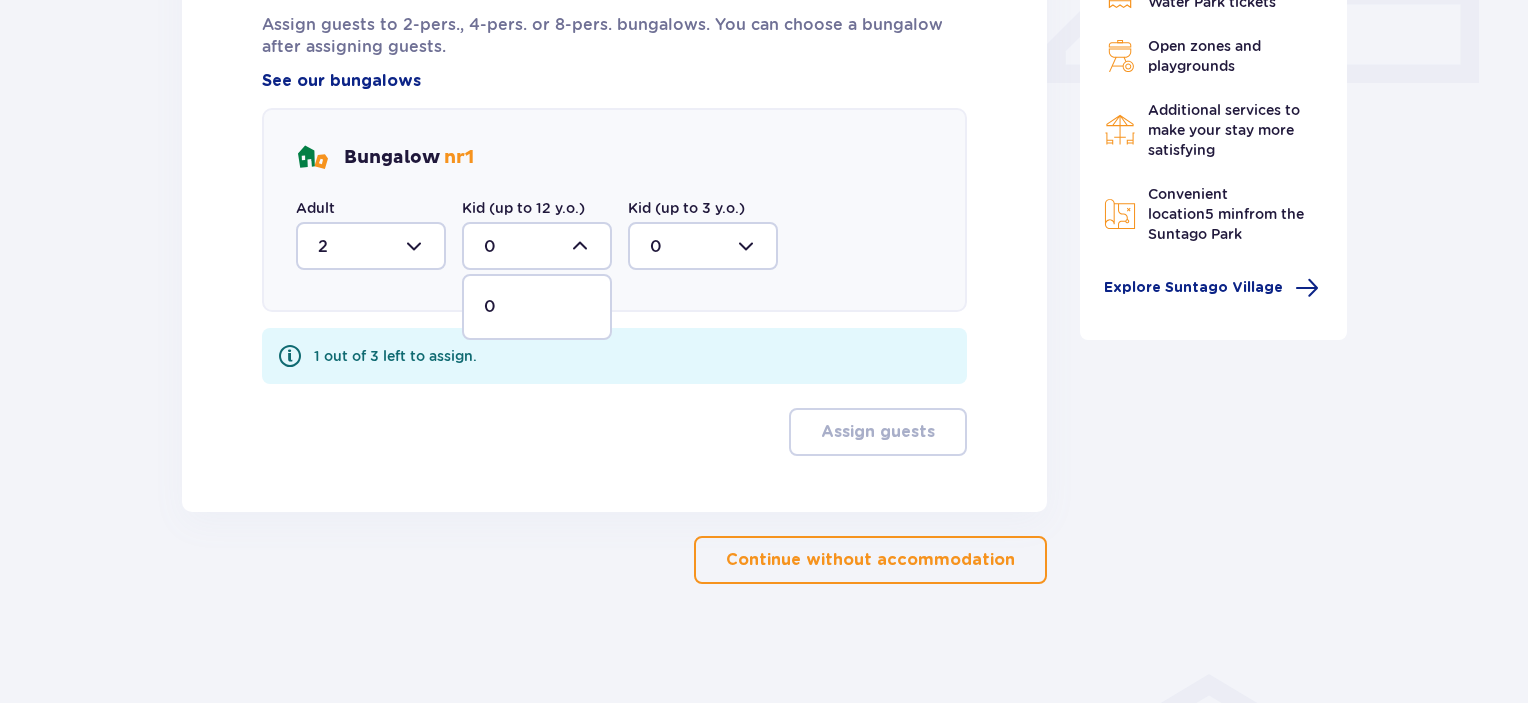 click on "Bungalow   nr  1 Adult   2 Kid (up to 12 y.o.)   0 0 Kid (up to 3 y.o.)   0" at bounding box center [614, 210] 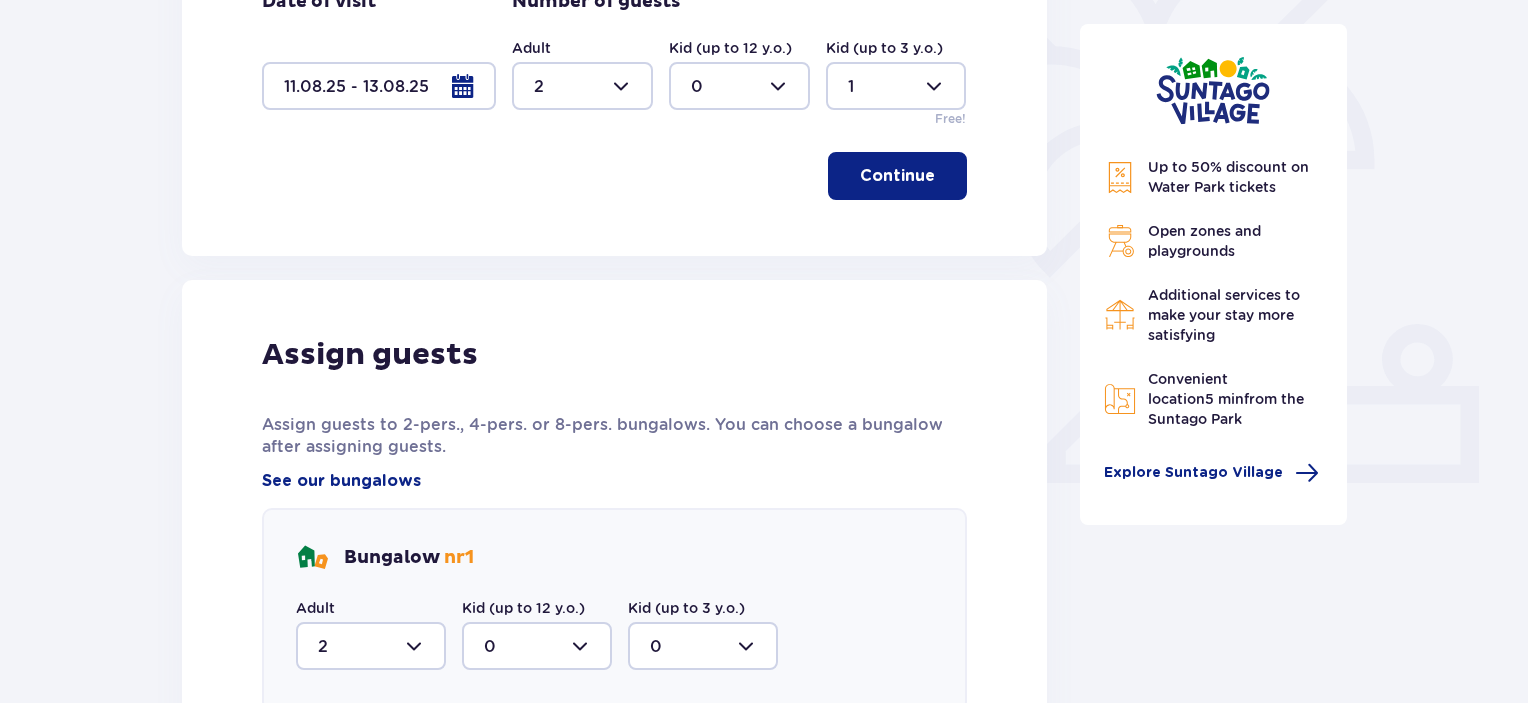 scroll, scrollTop: 150, scrollLeft: 0, axis: vertical 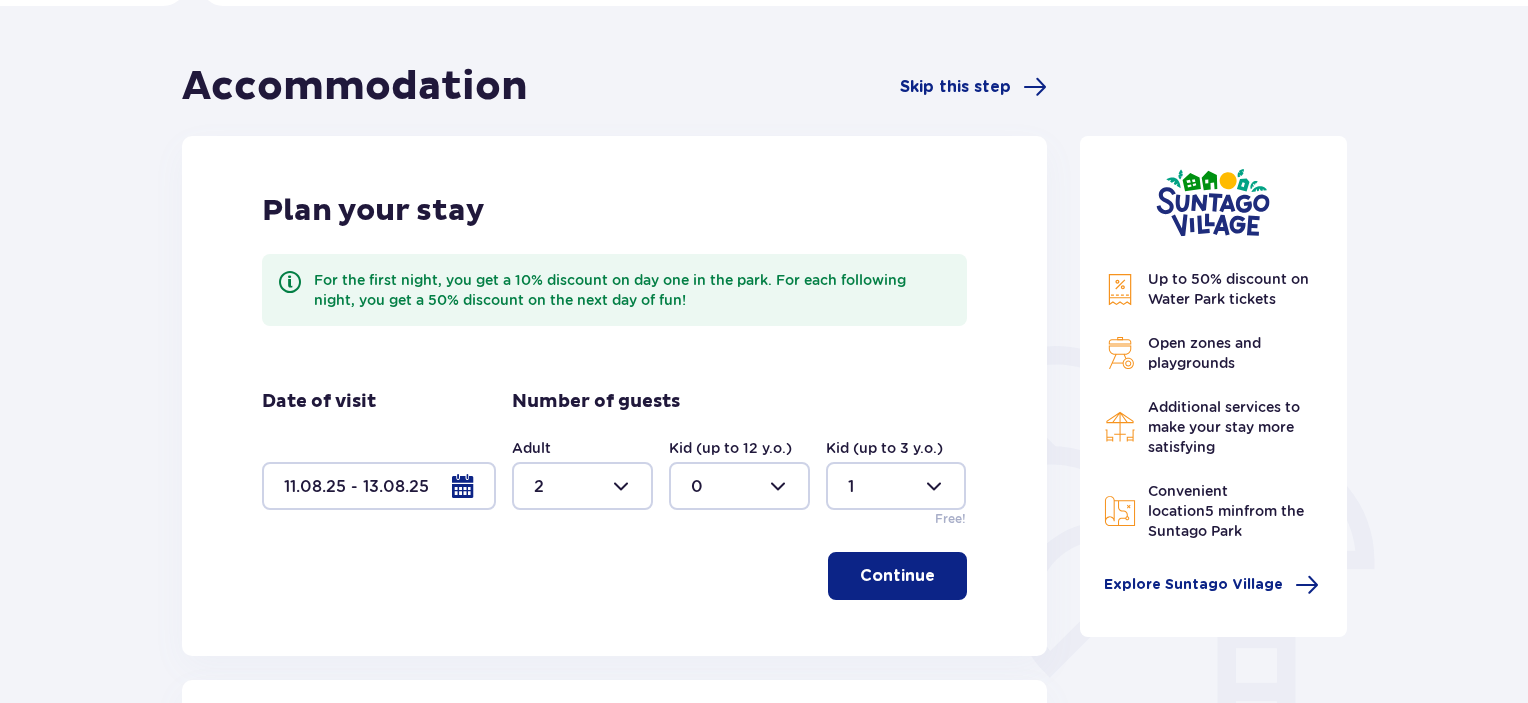 click at bounding box center [896, 486] 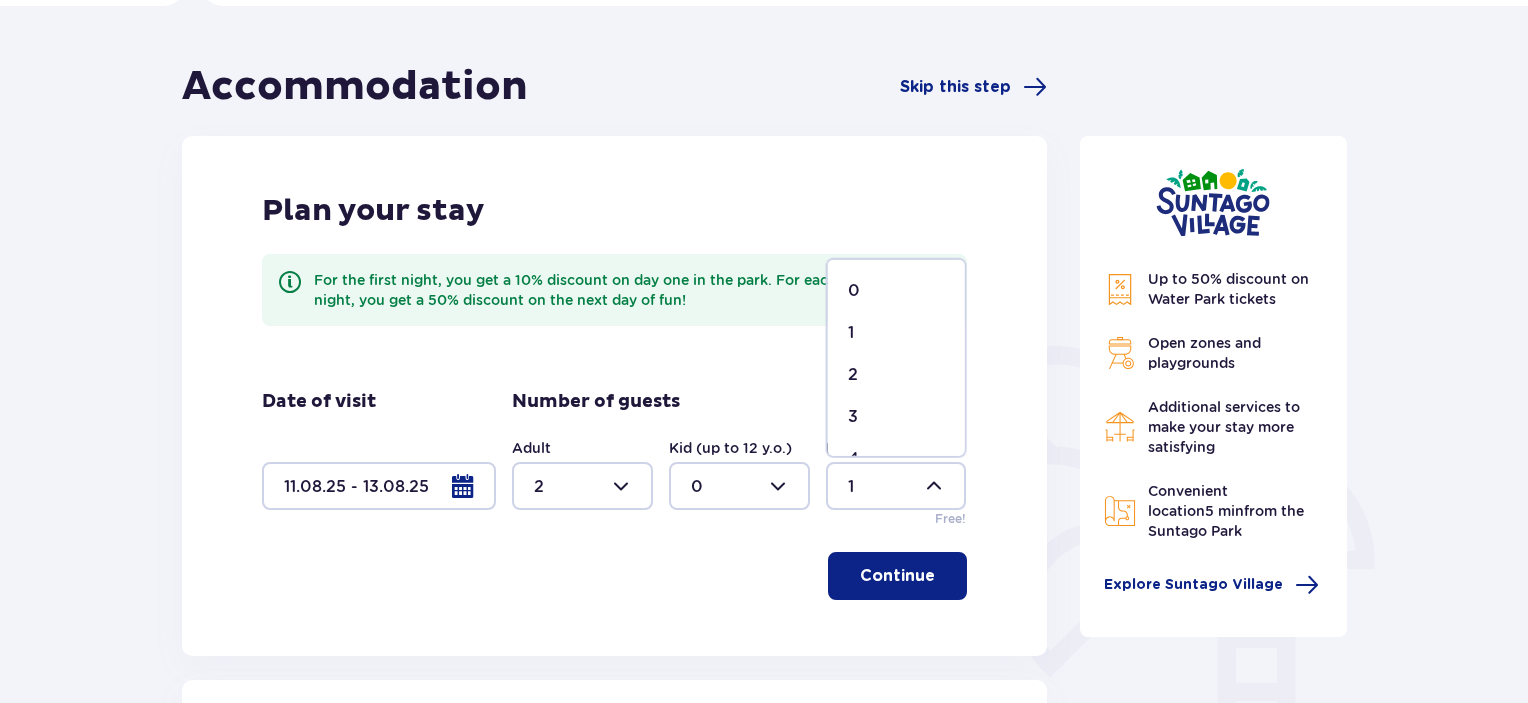 click on "0" at bounding box center (896, 291) 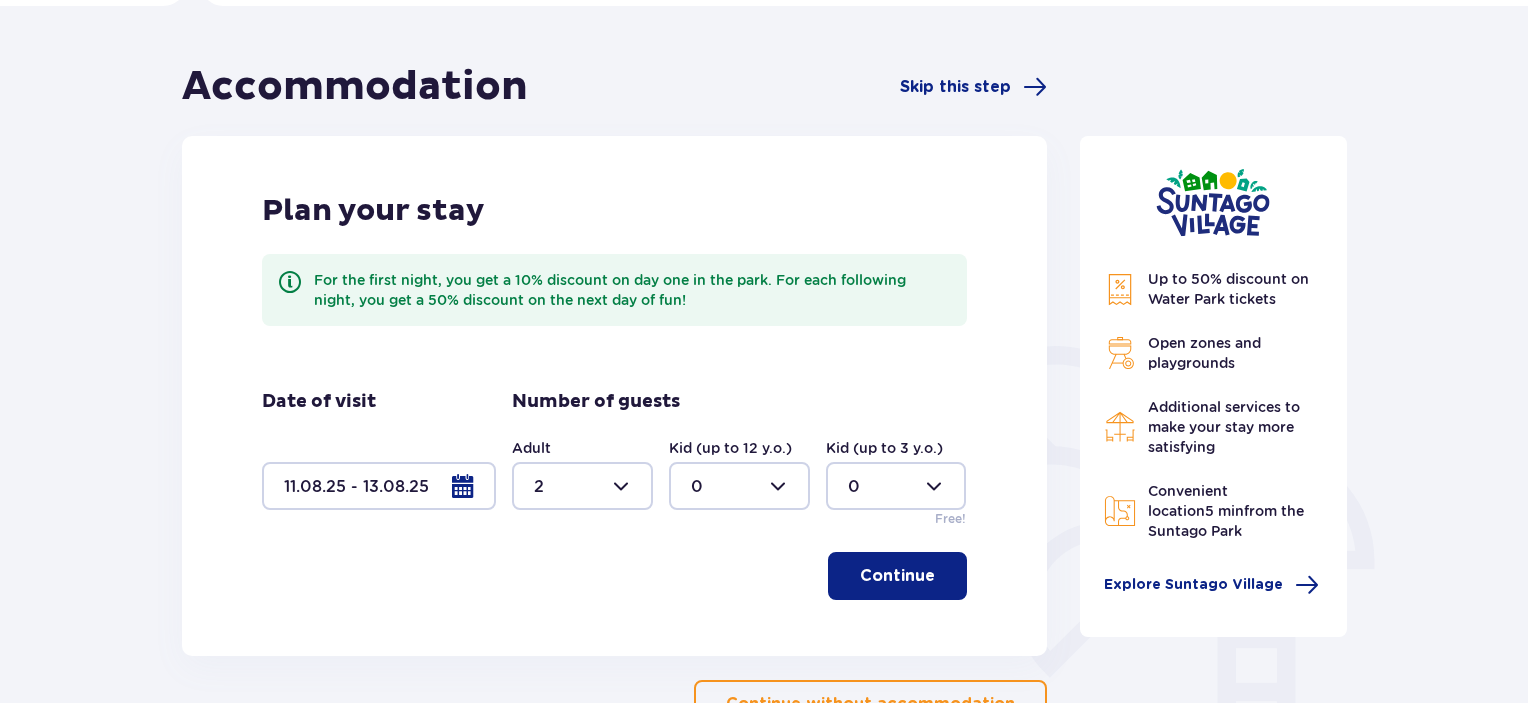click at bounding box center [739, 486] 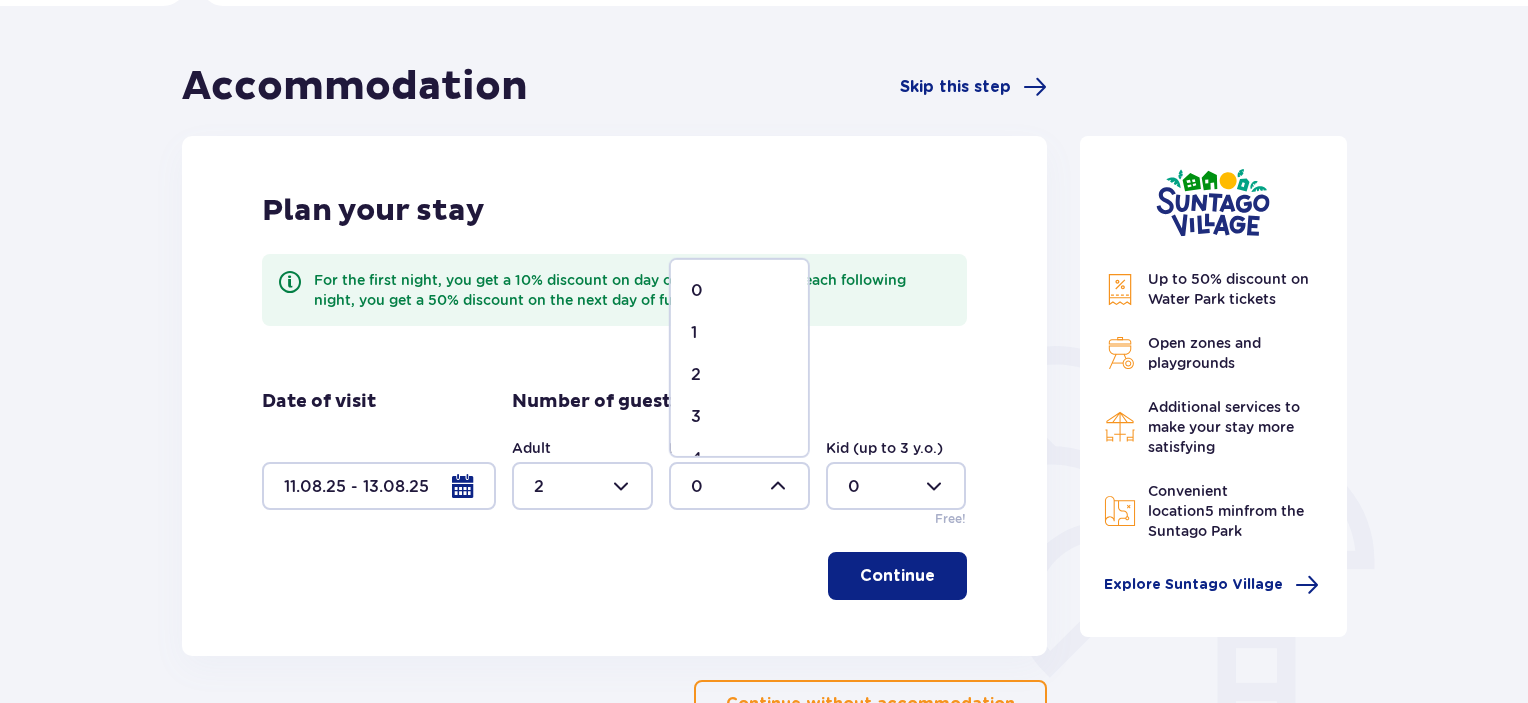 click on "1" at bounding box center (694, 333) 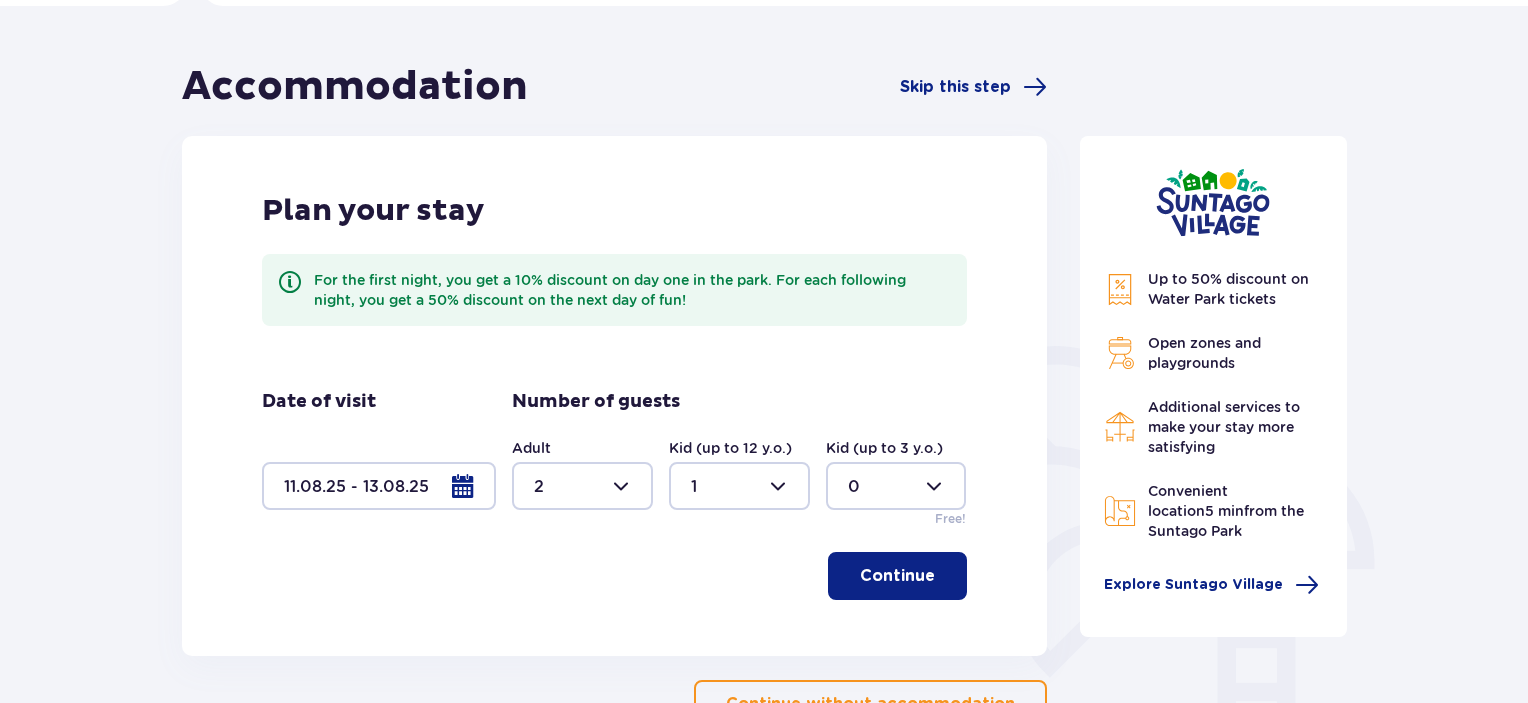 click on "Continue" at bounding box center [897, 576] 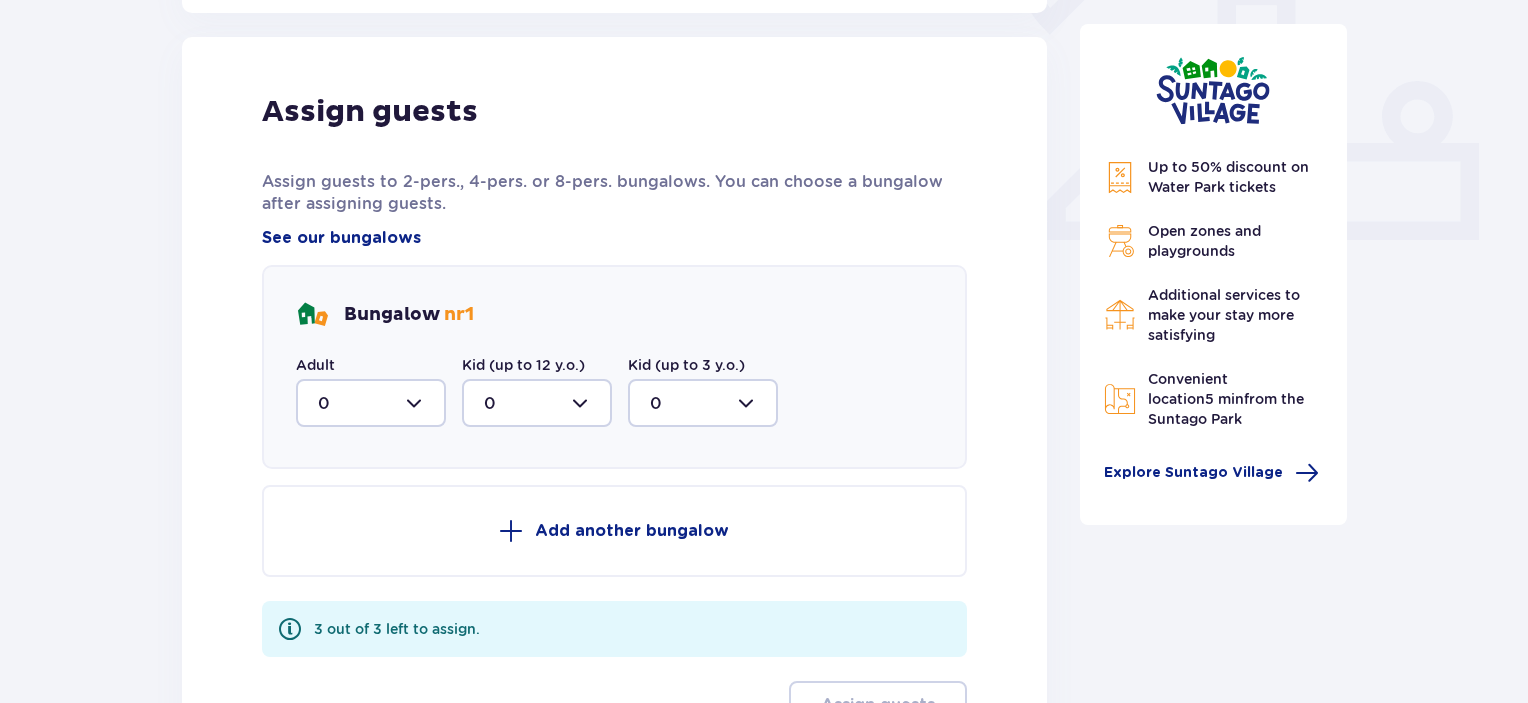 scroll, scrollTop: 806, scrollLeft: 0, axis: vertical 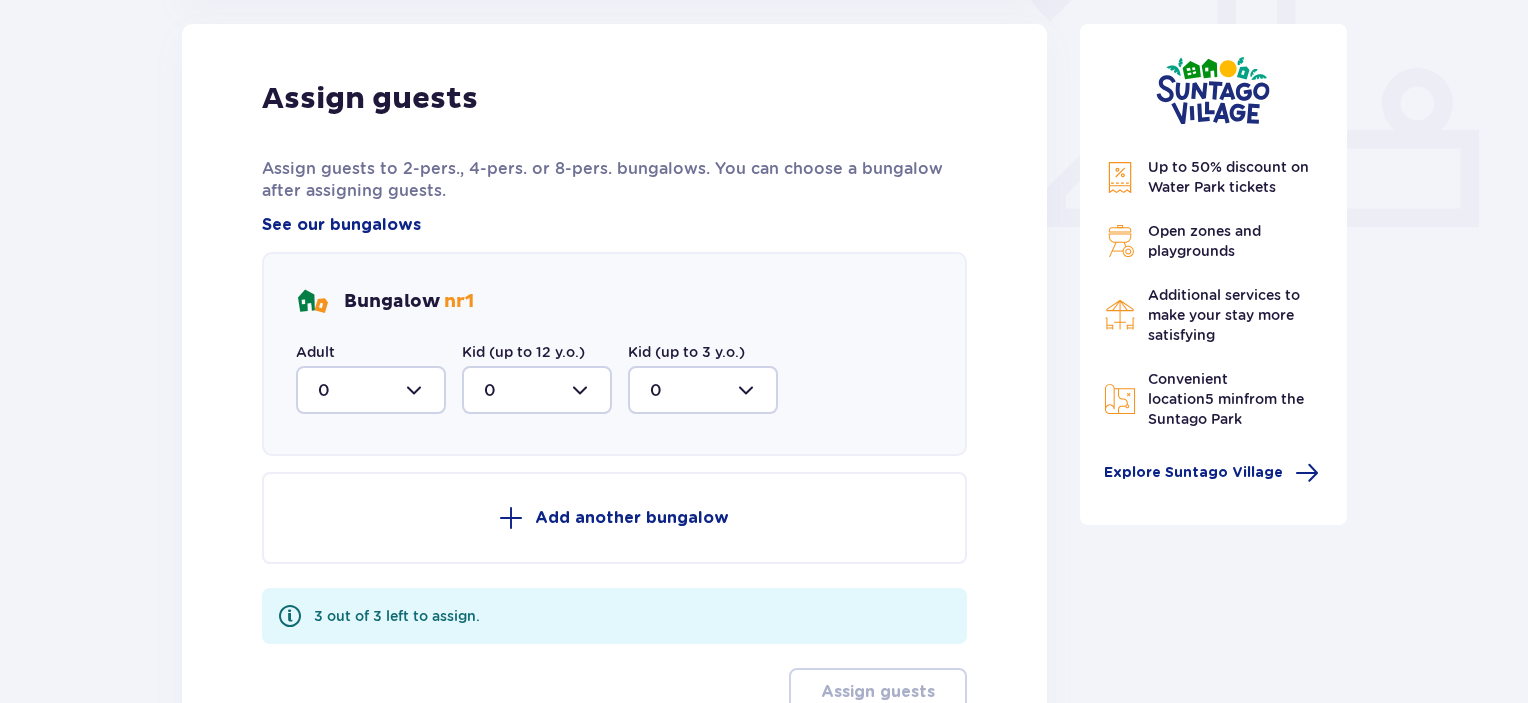 click at bounding box center [371, 390] 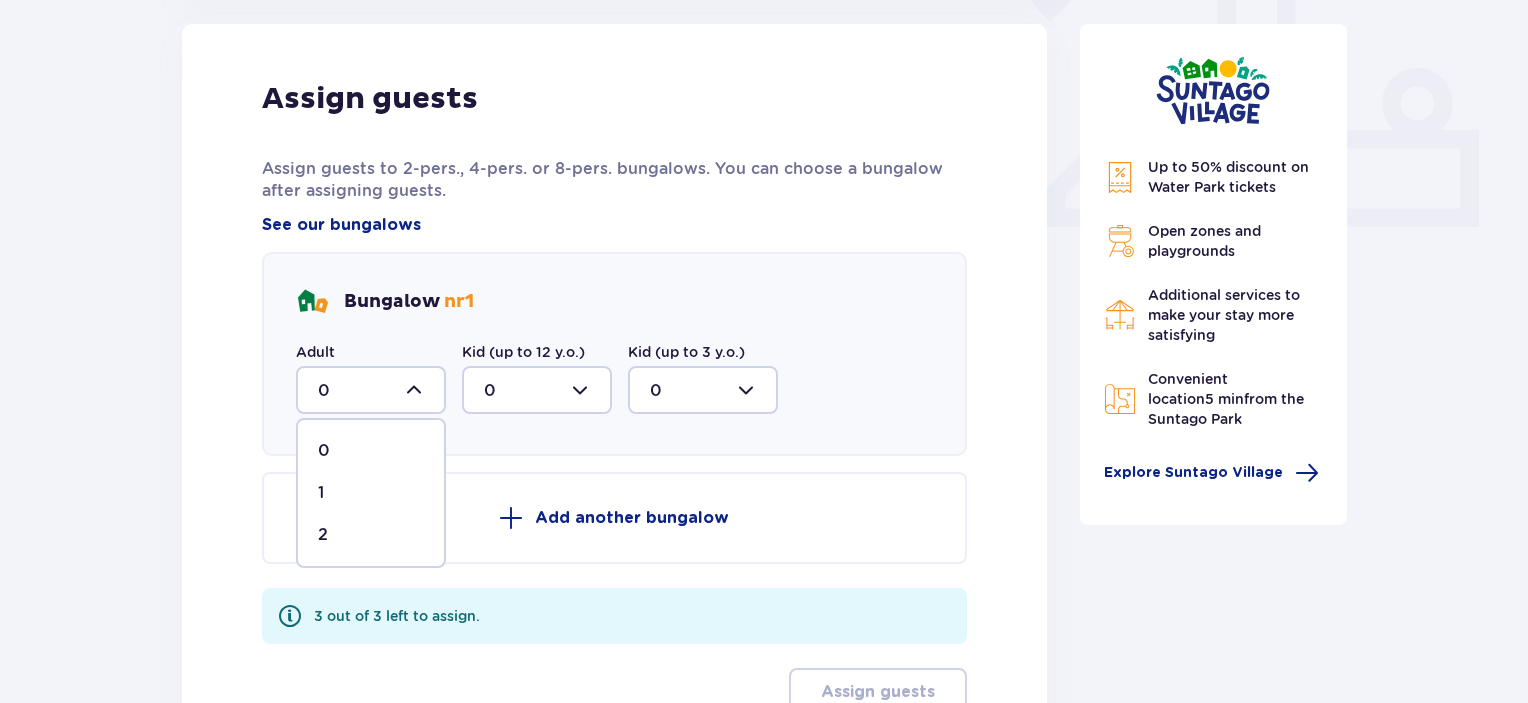 drag, startPoint x: 320, startPoint y: 535, endPoint x: 444, endPoint y: 457, distance: 146.49232 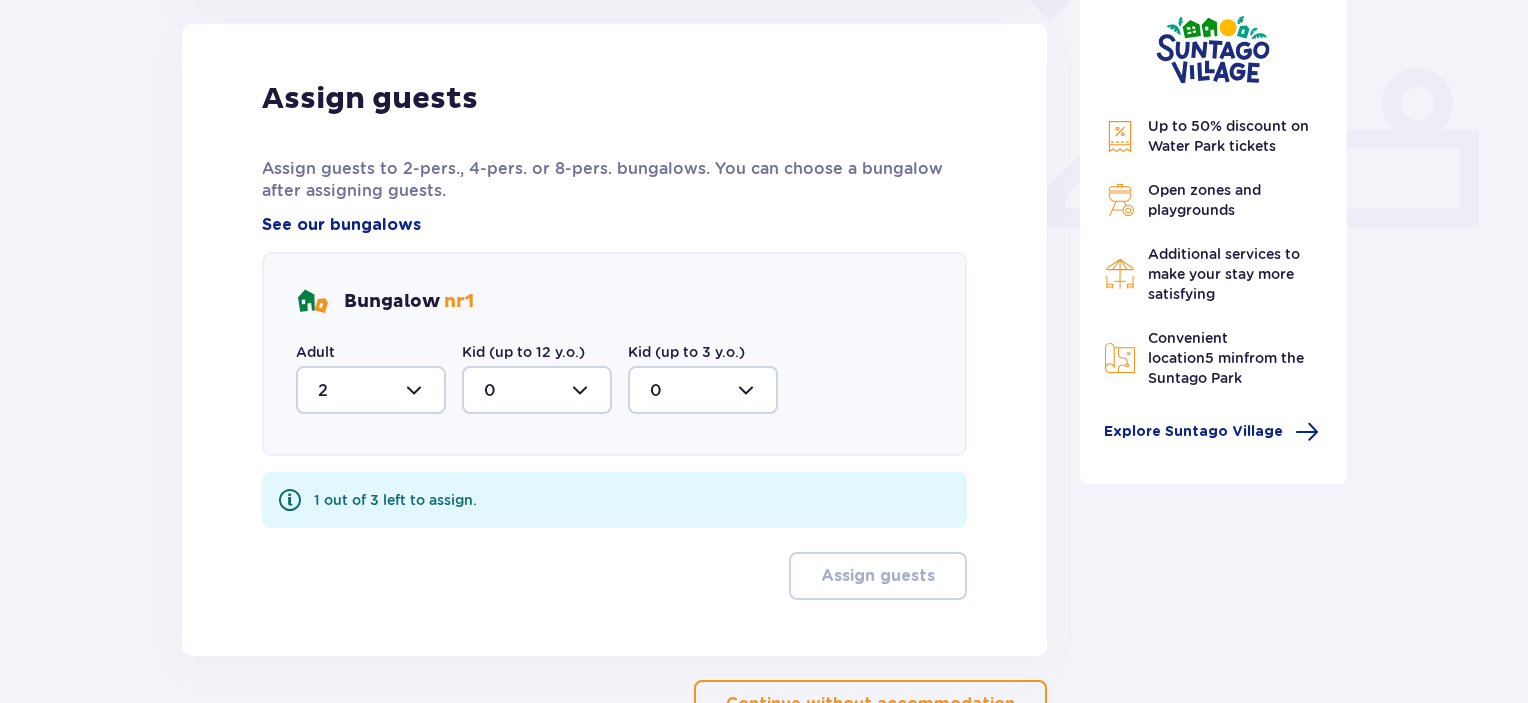 click at bounding box center (537, 390) 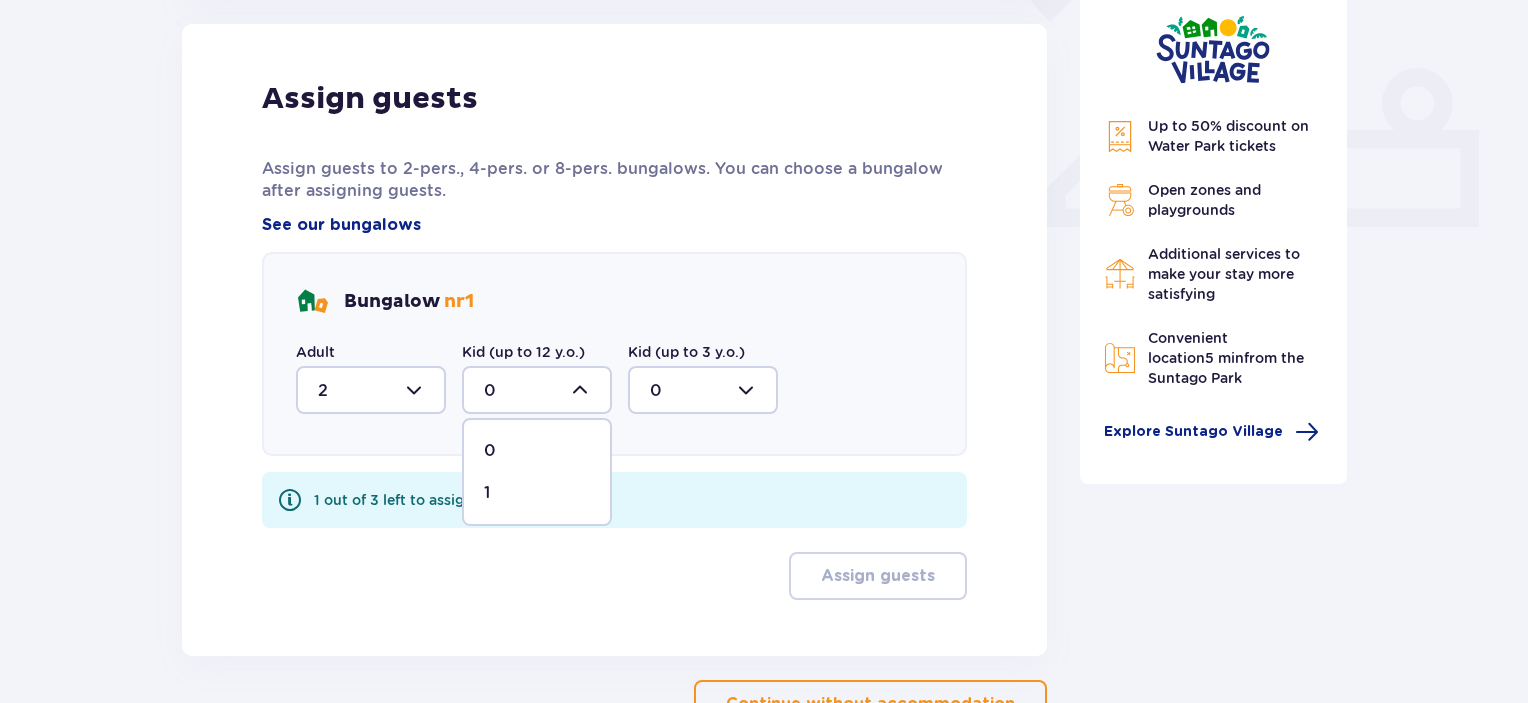 click on "1" at bounding box center (537, 493) 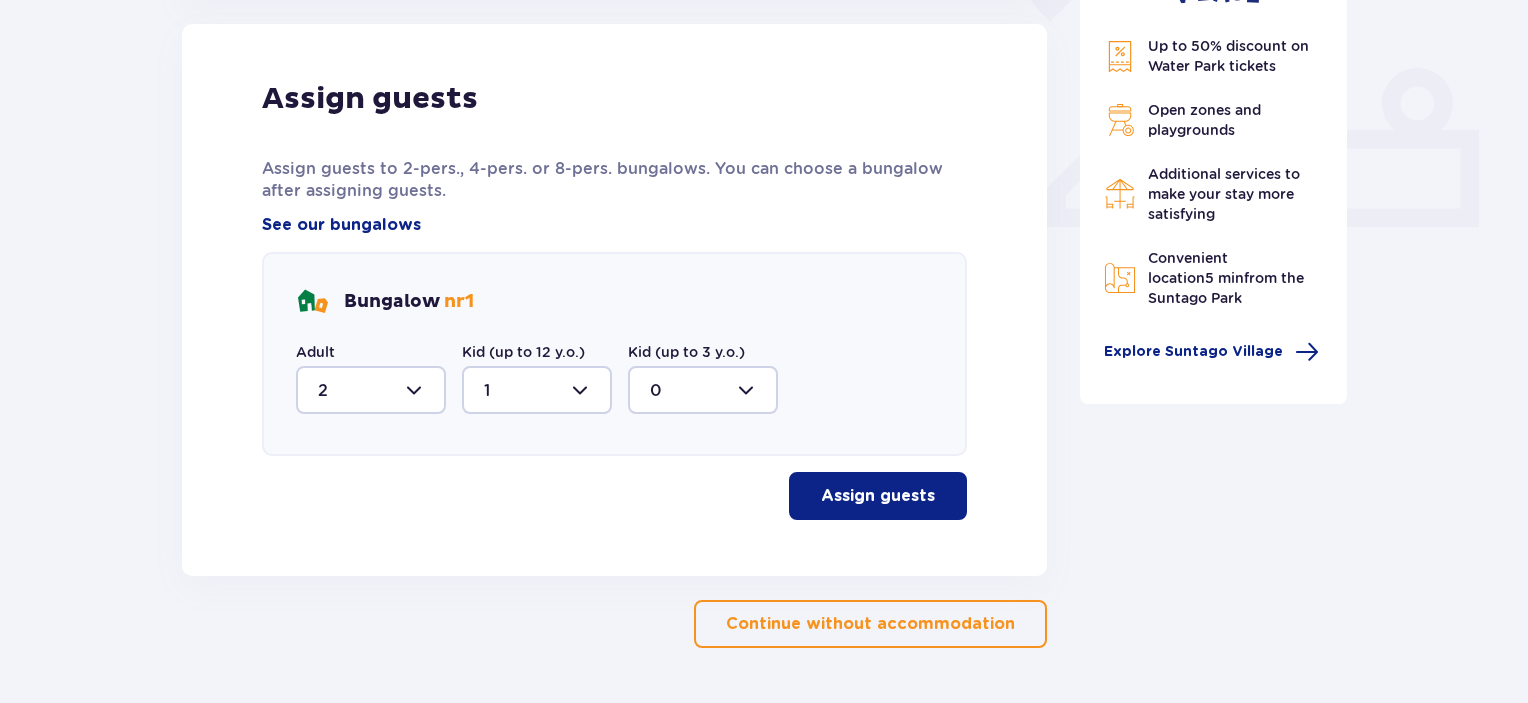 click on "Assign guests" at bounding box center [878, 496] 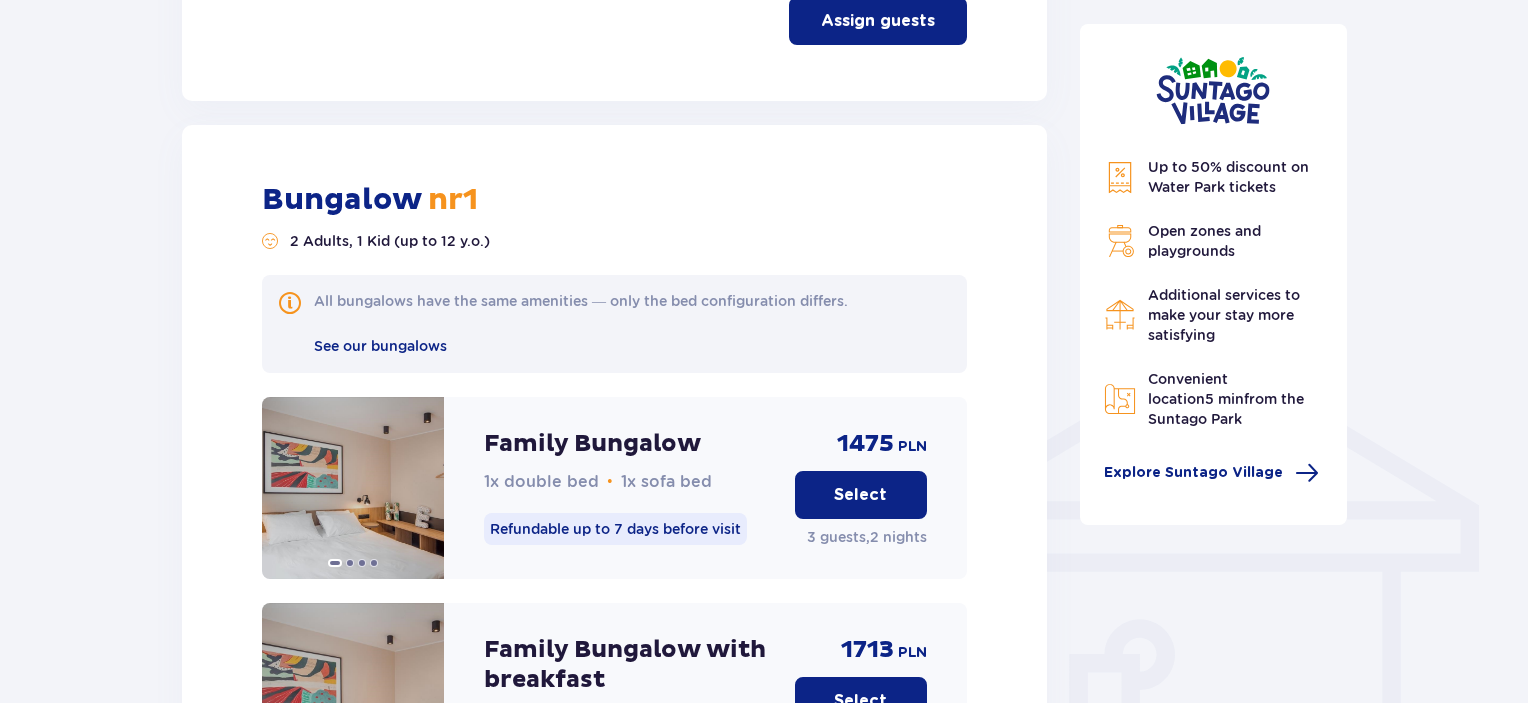 scroll, scrollTop: 1581, scrollLeft: 0, axis: vertical 